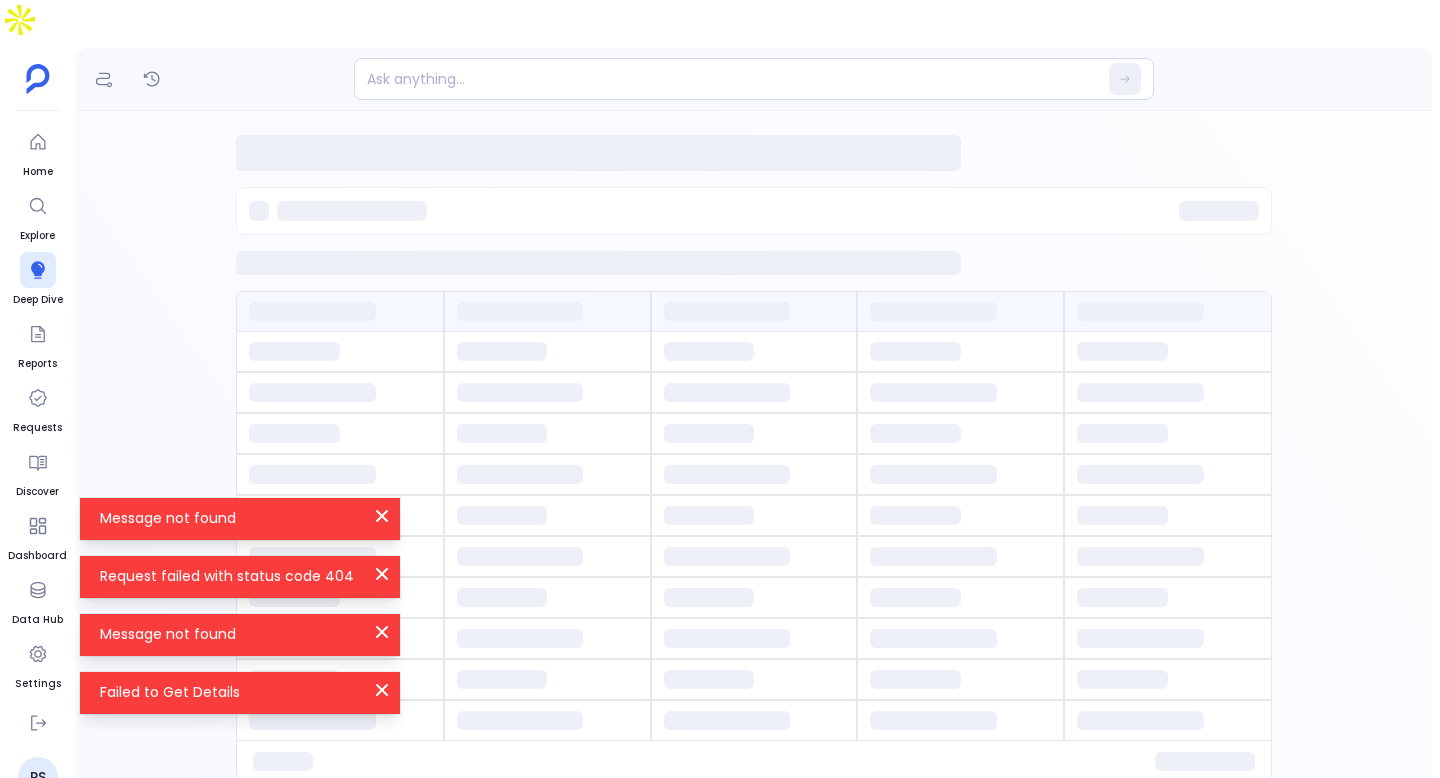 scroll, scrollTop: 0, scrollLeft: 0, axis: both 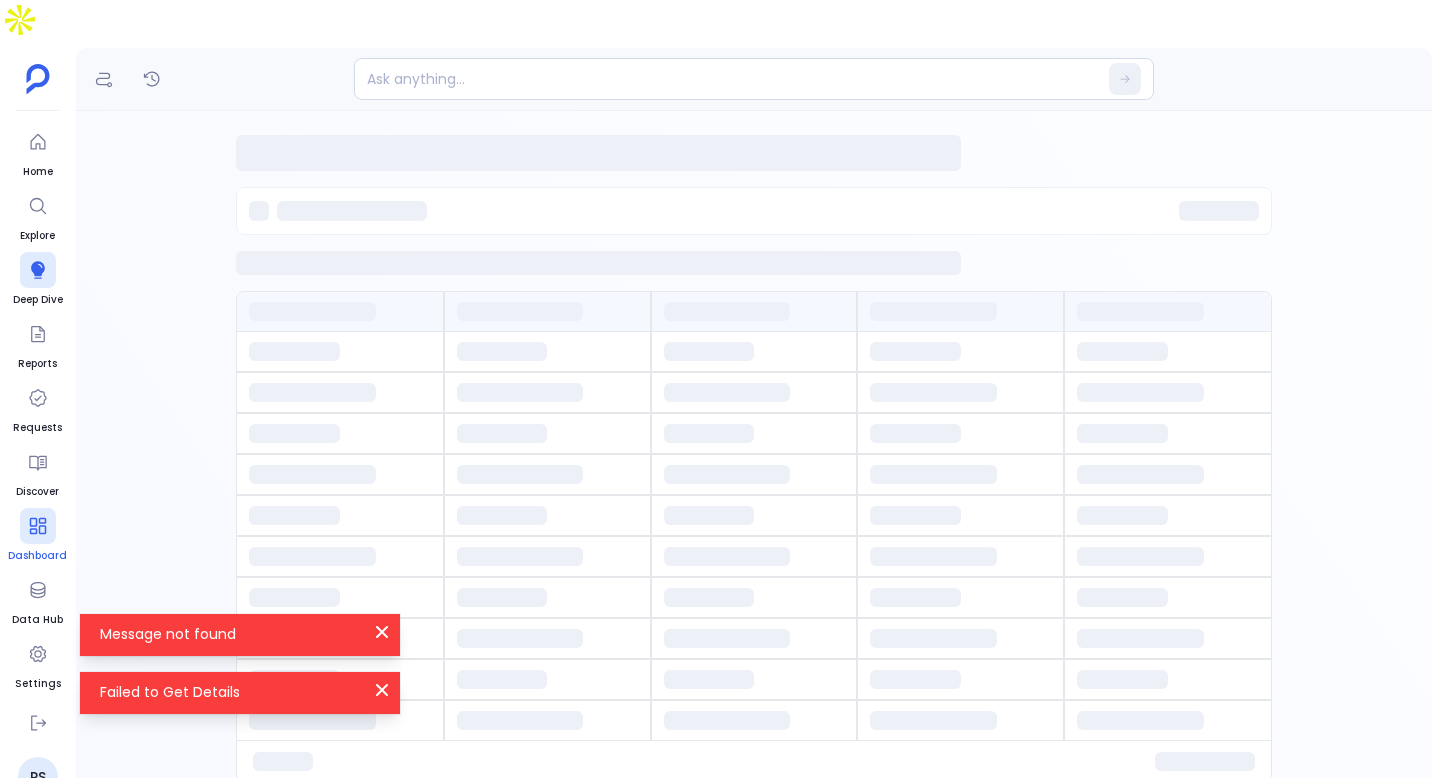 click 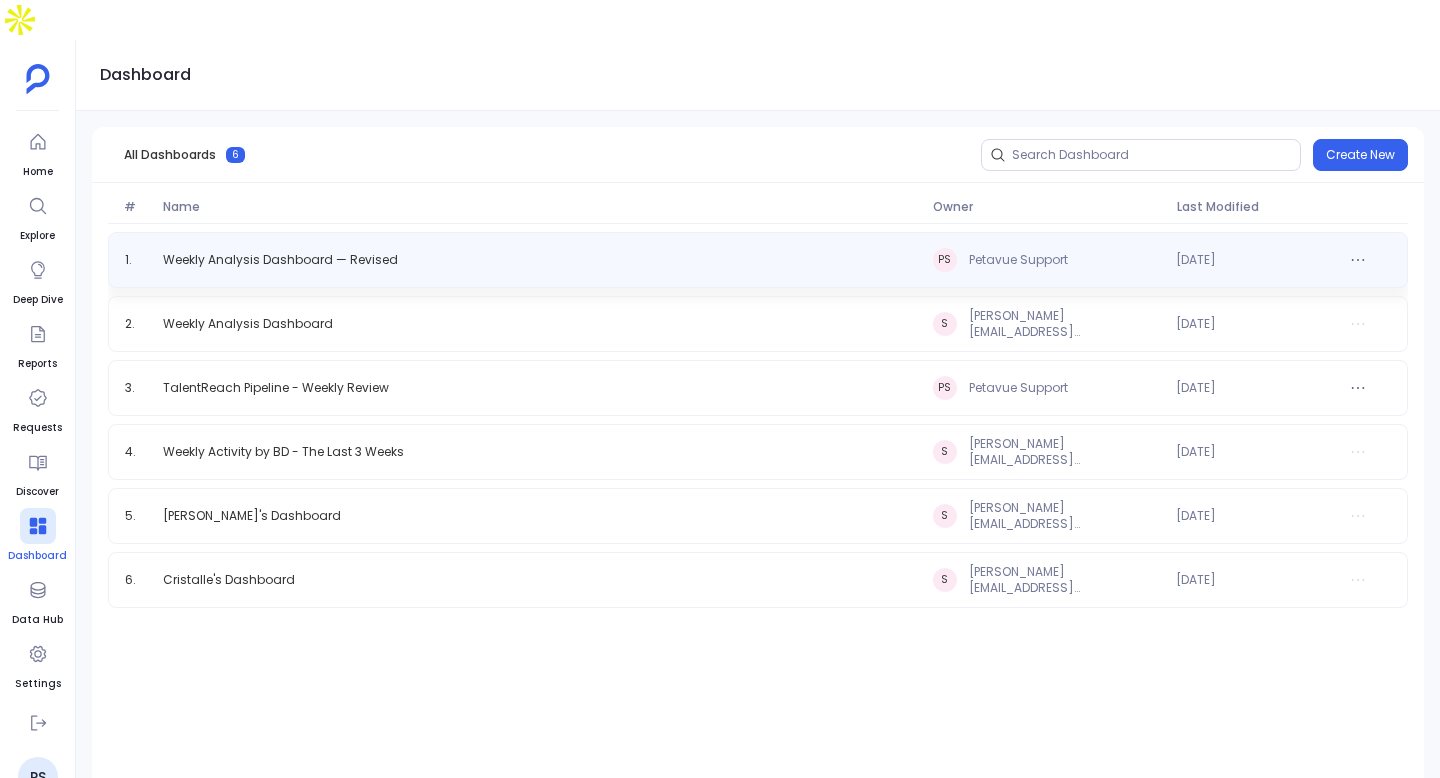 click on "1 . Weekly Analysis Dashboard — Revised PS Petavue Support 7th Jul 2025" at bounding box center [758, 260] 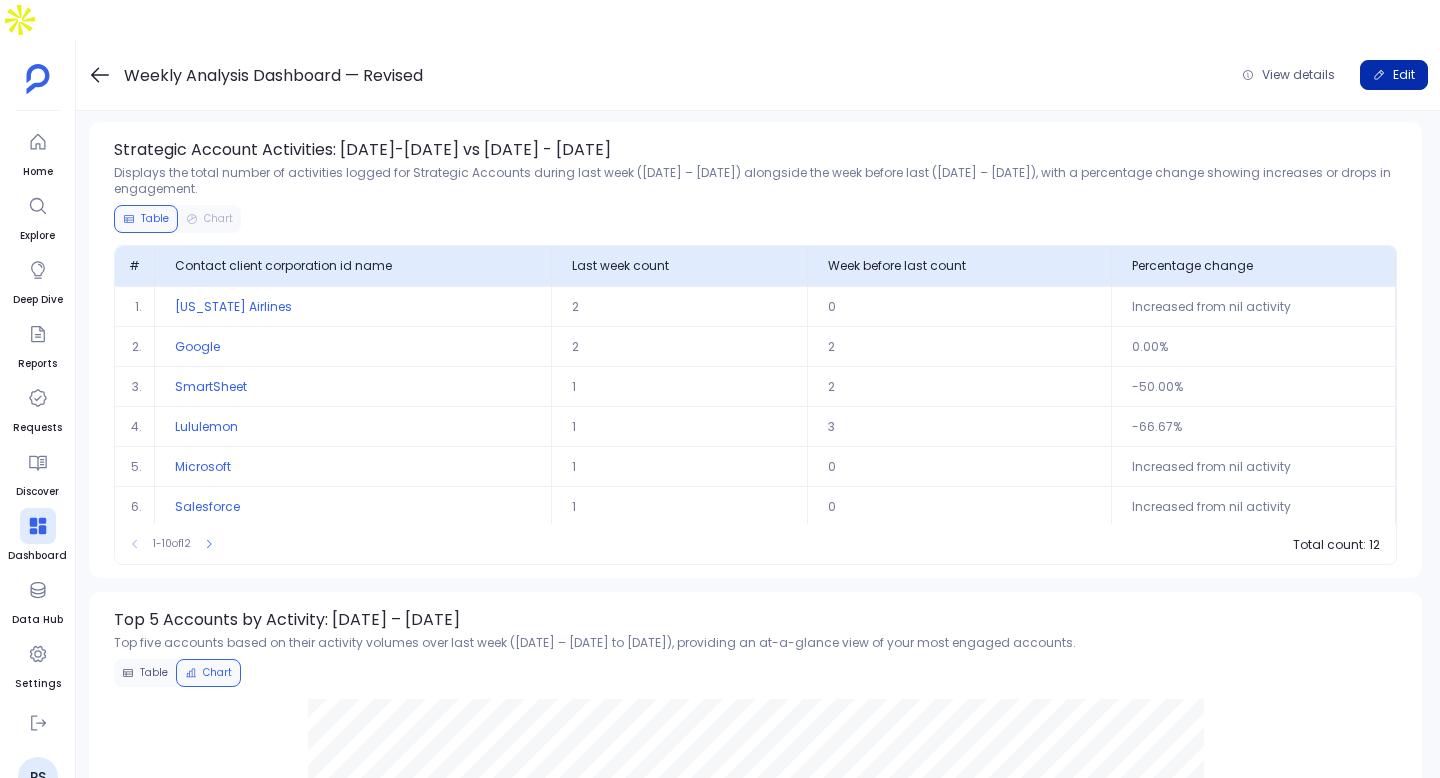 click on "Edit" at bounding box center [1394, 75] 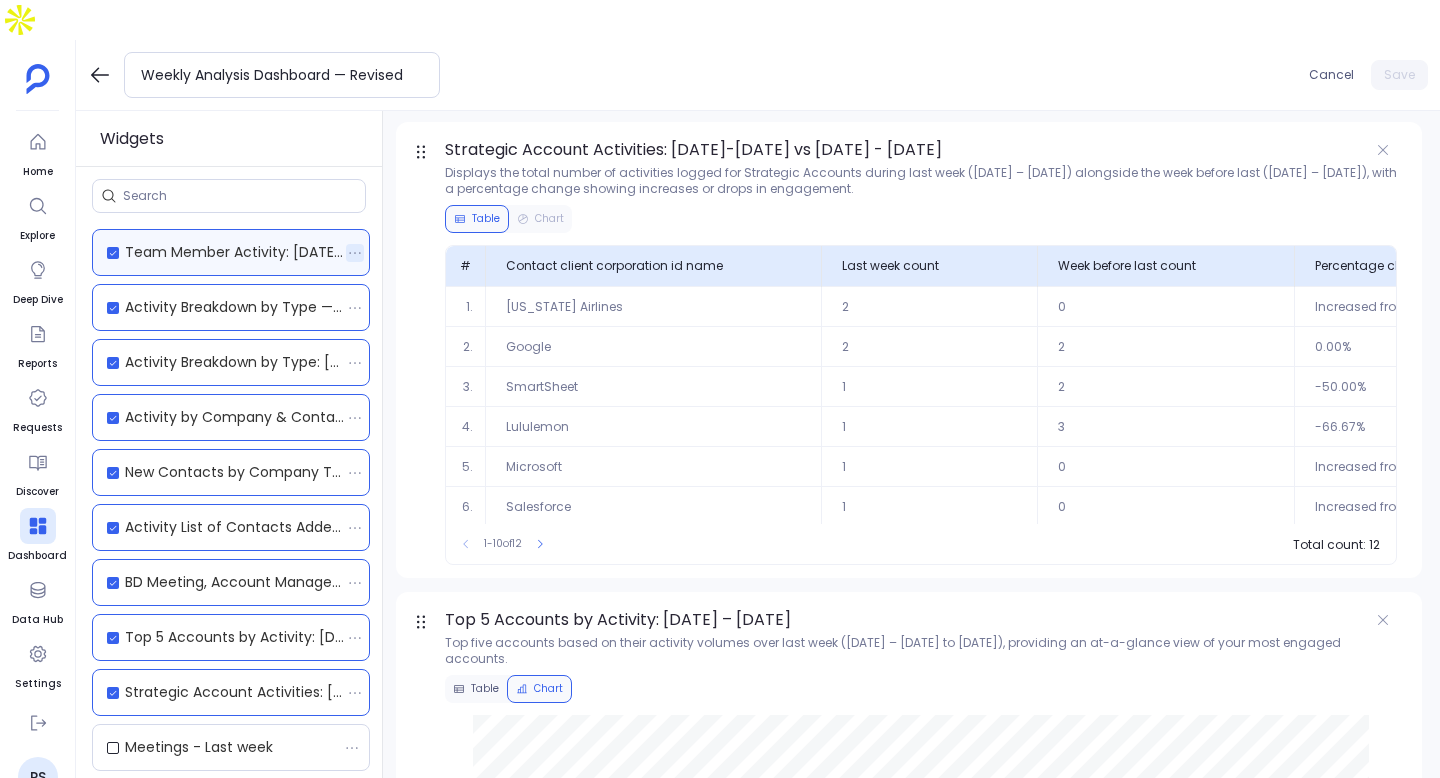 click 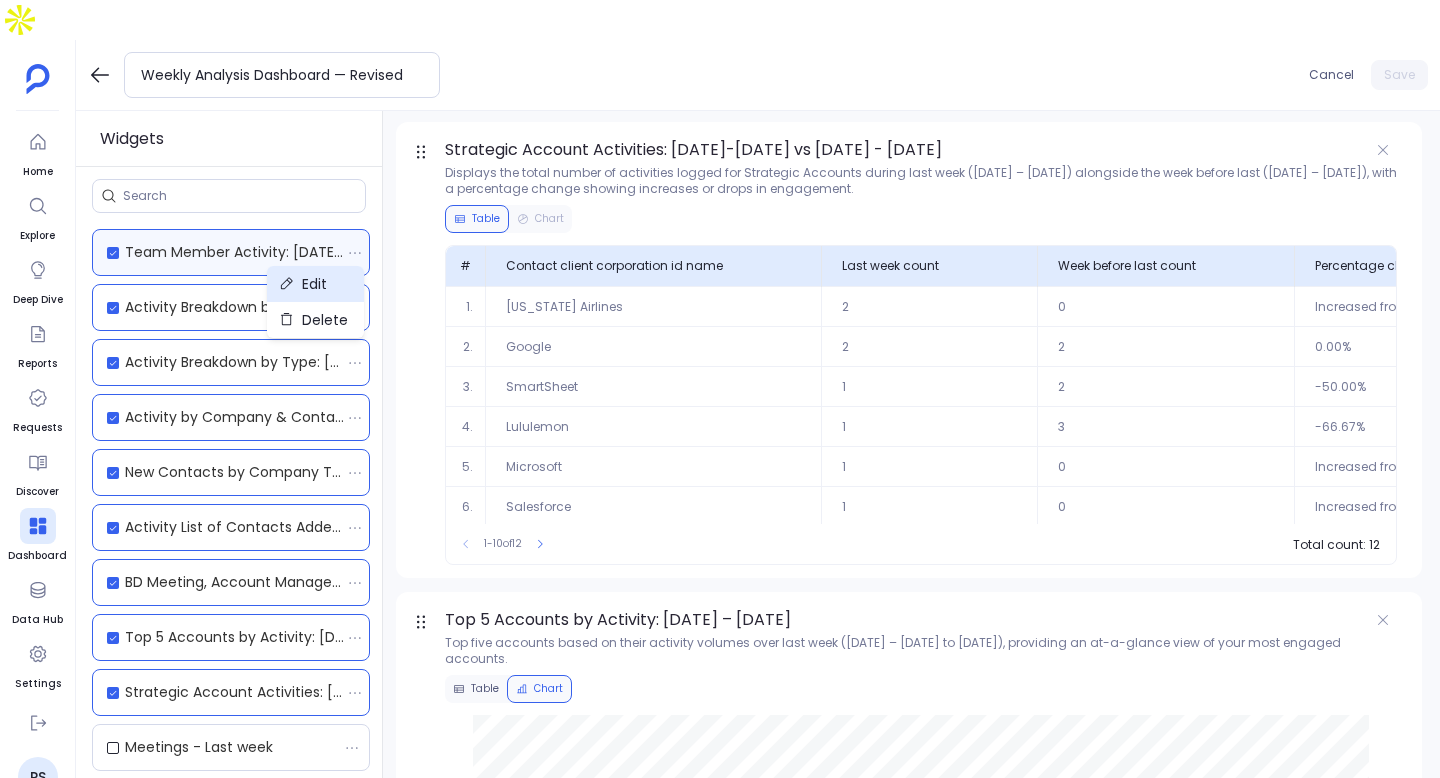 click on "Edit" at bounding box center (315, 284) 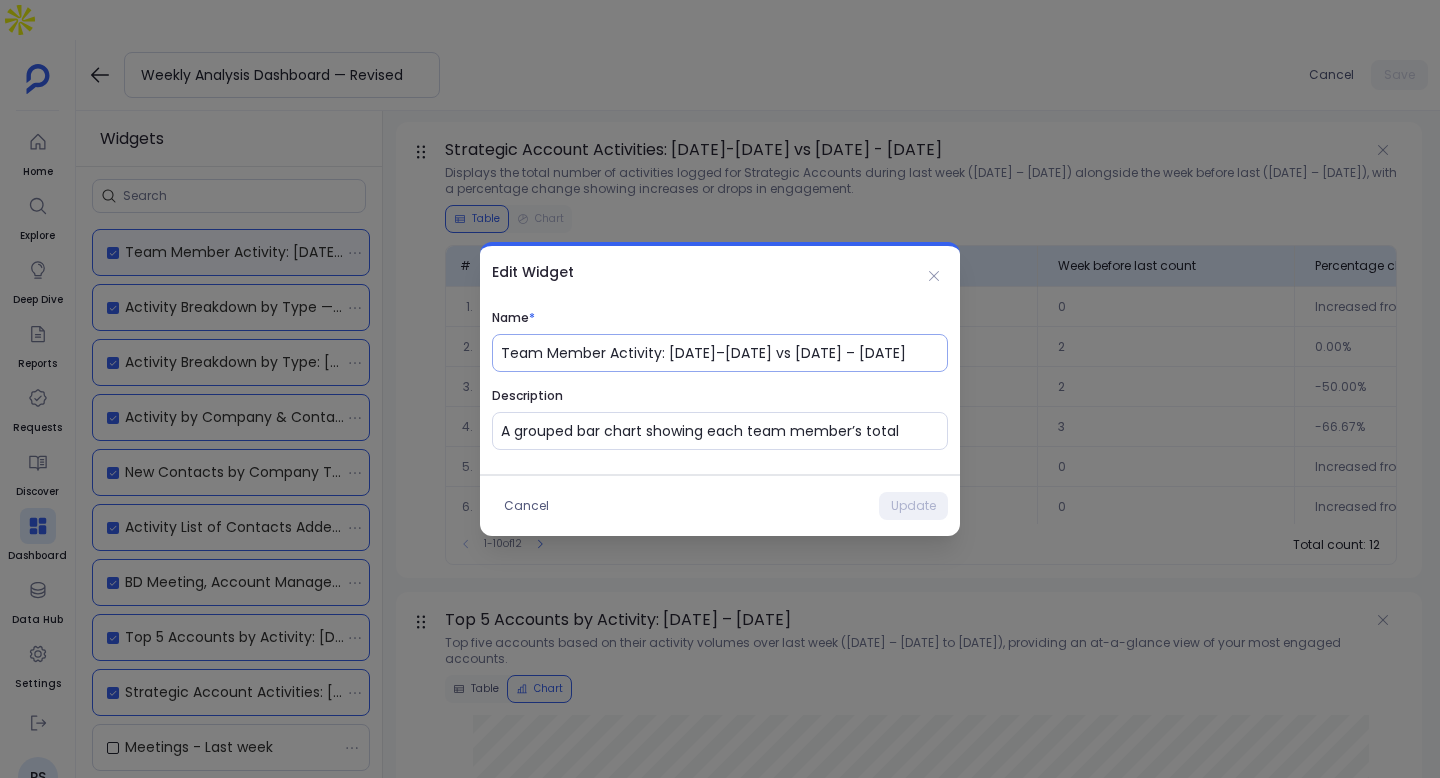 click on "Team Member Activity: 22–28 Jun vs 29 Jun – 5 July 2025" at bounding box center [724, 353] 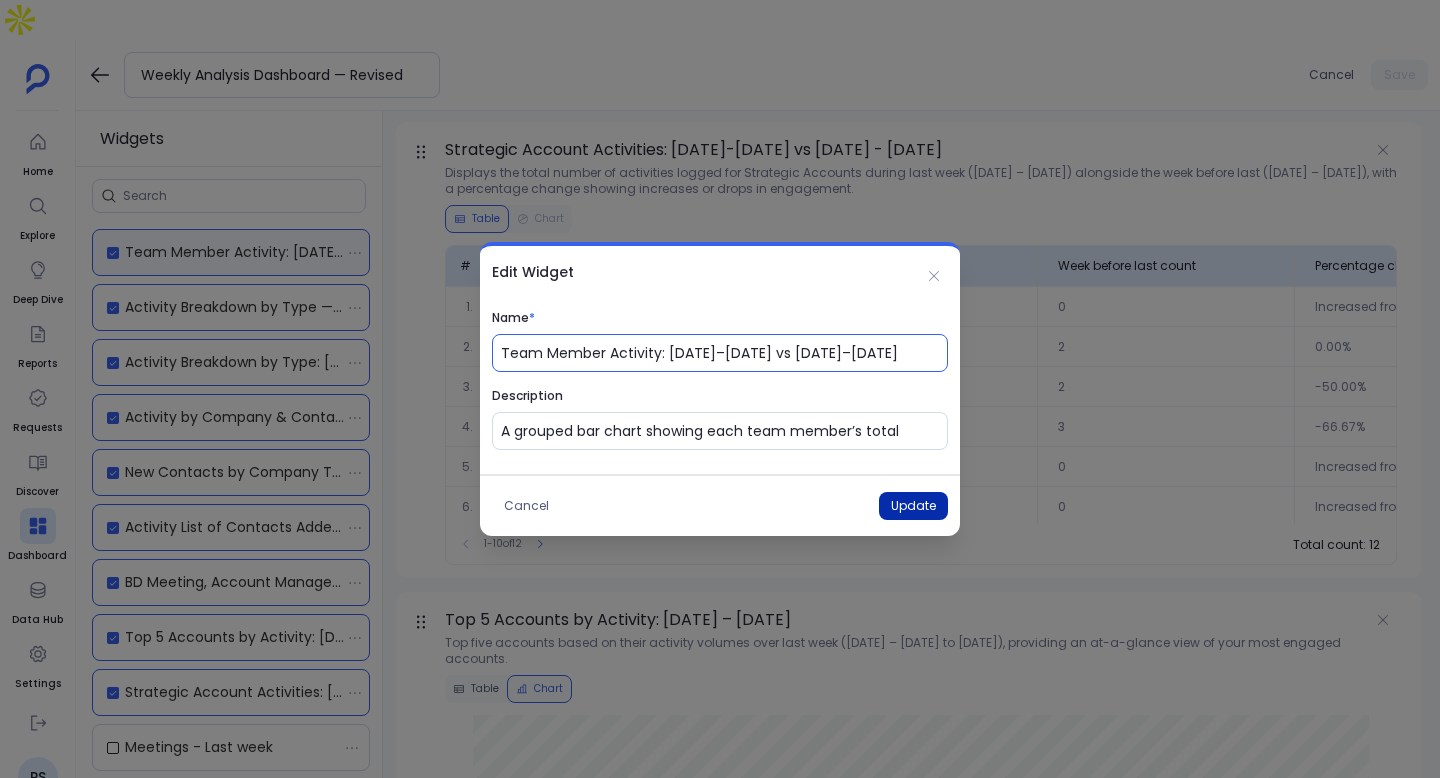 type on "Team Member Activity: 22–28 Jun vs 29 Jun–5 July 2025" 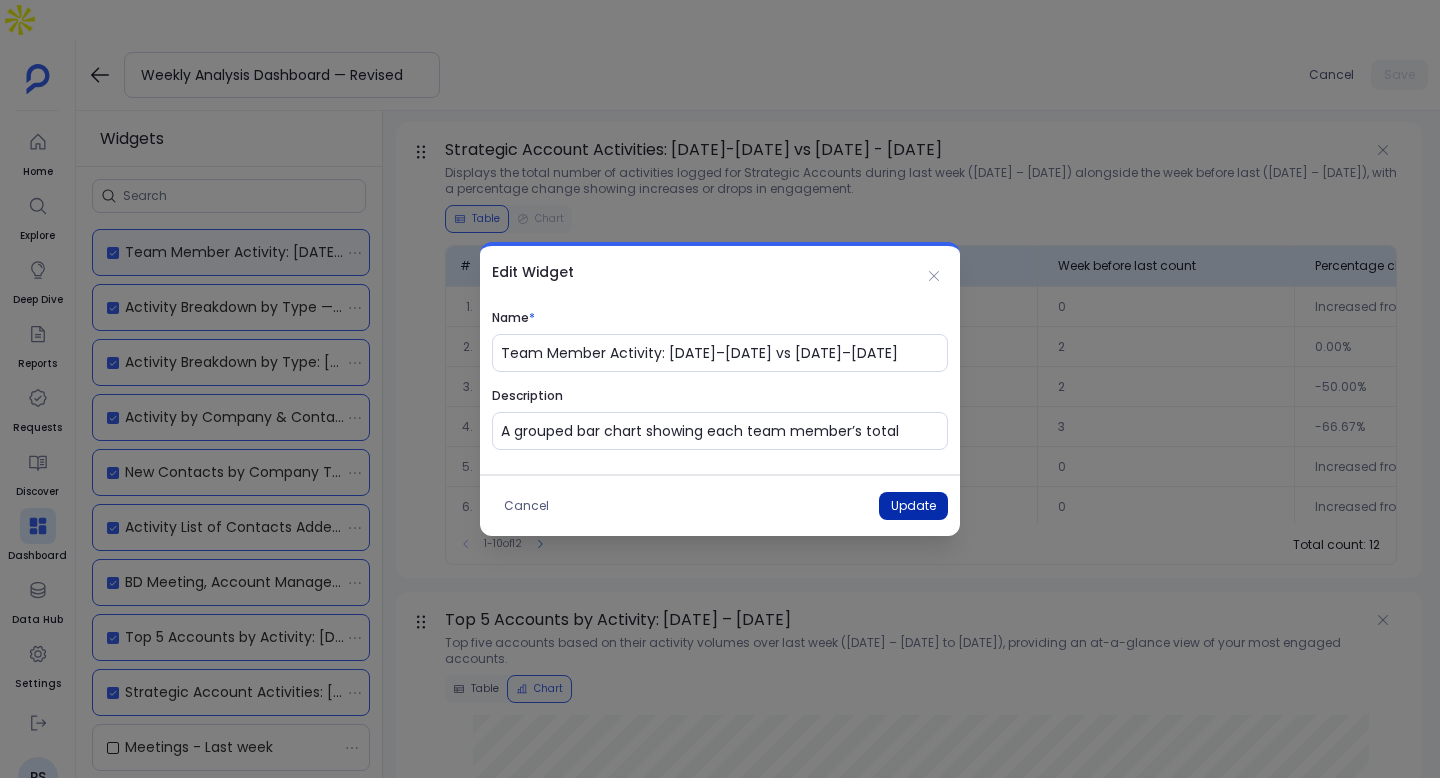 click on "Update" at bounding box center [913, 506] 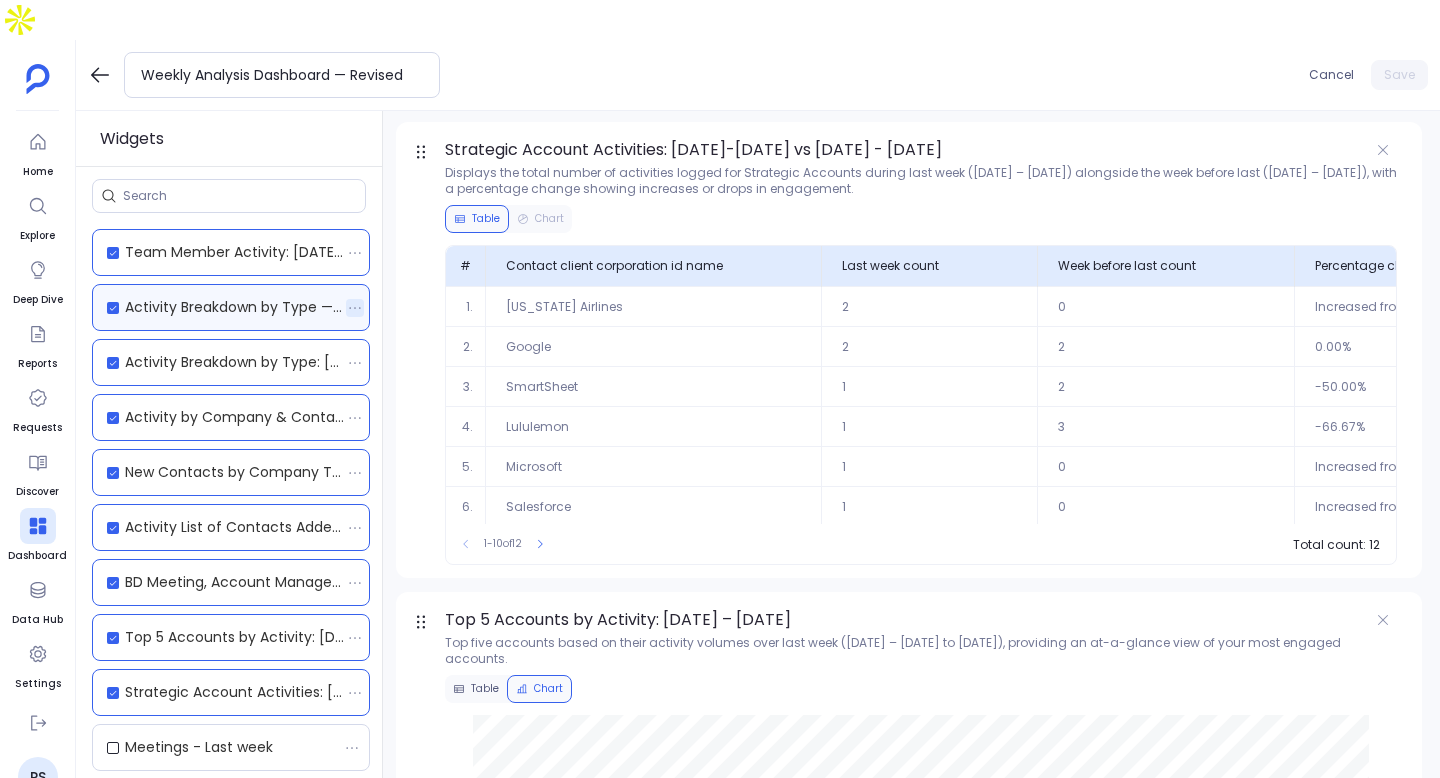 click 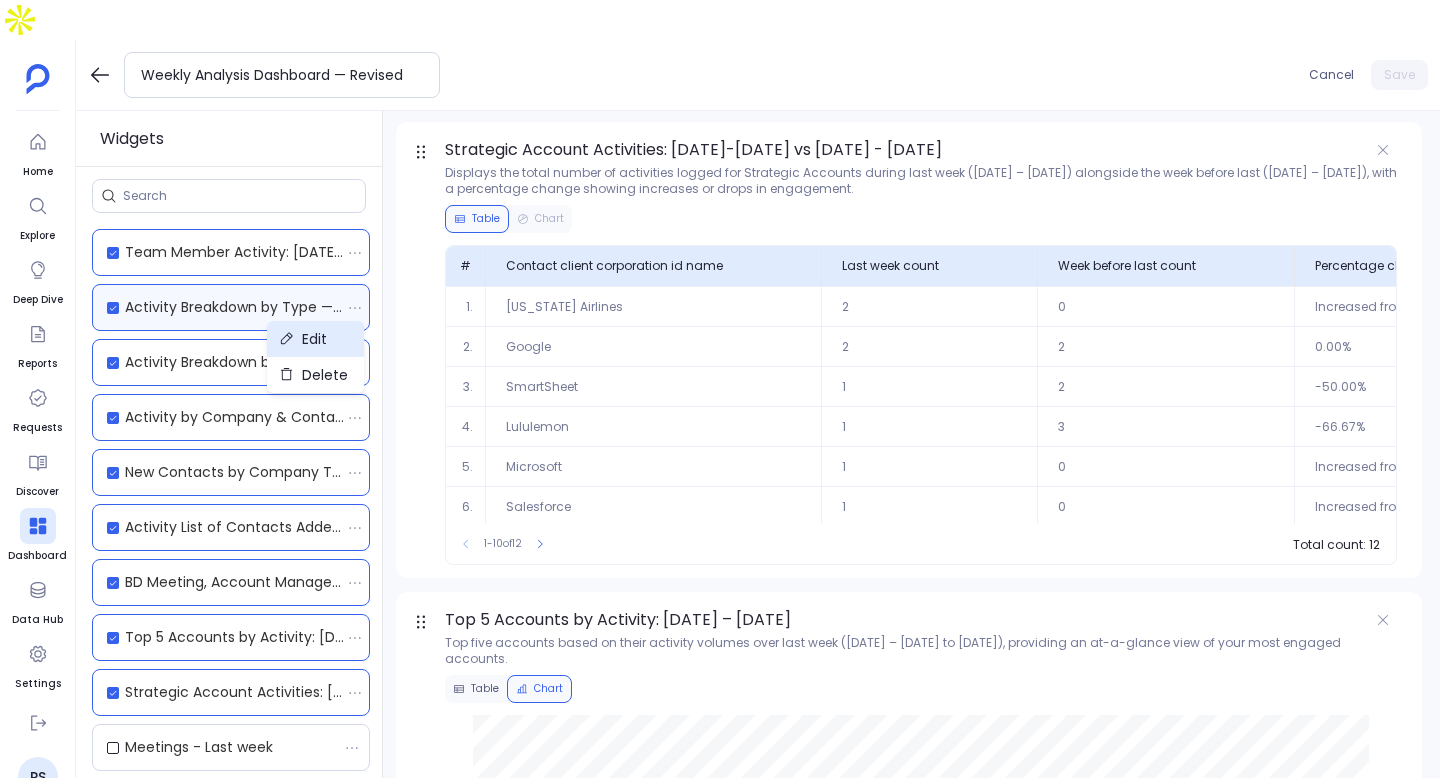 click on "Edit" at bounding box center (315, 339) 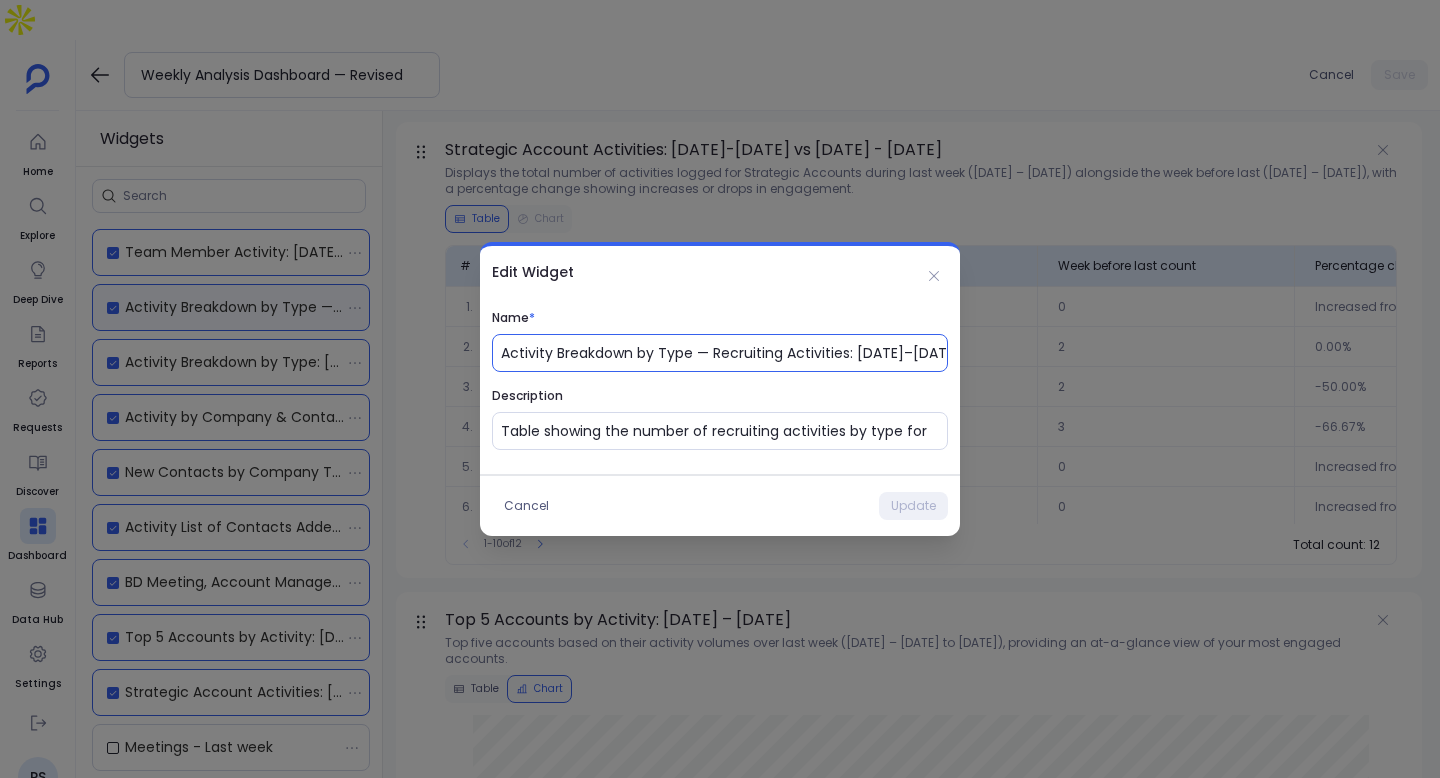 click on "Activity Breakdown by Type — Recruiting Activities: 22–28 Jun vs 29 Jun – 5 July 2025" at bounding box center (724, 353) 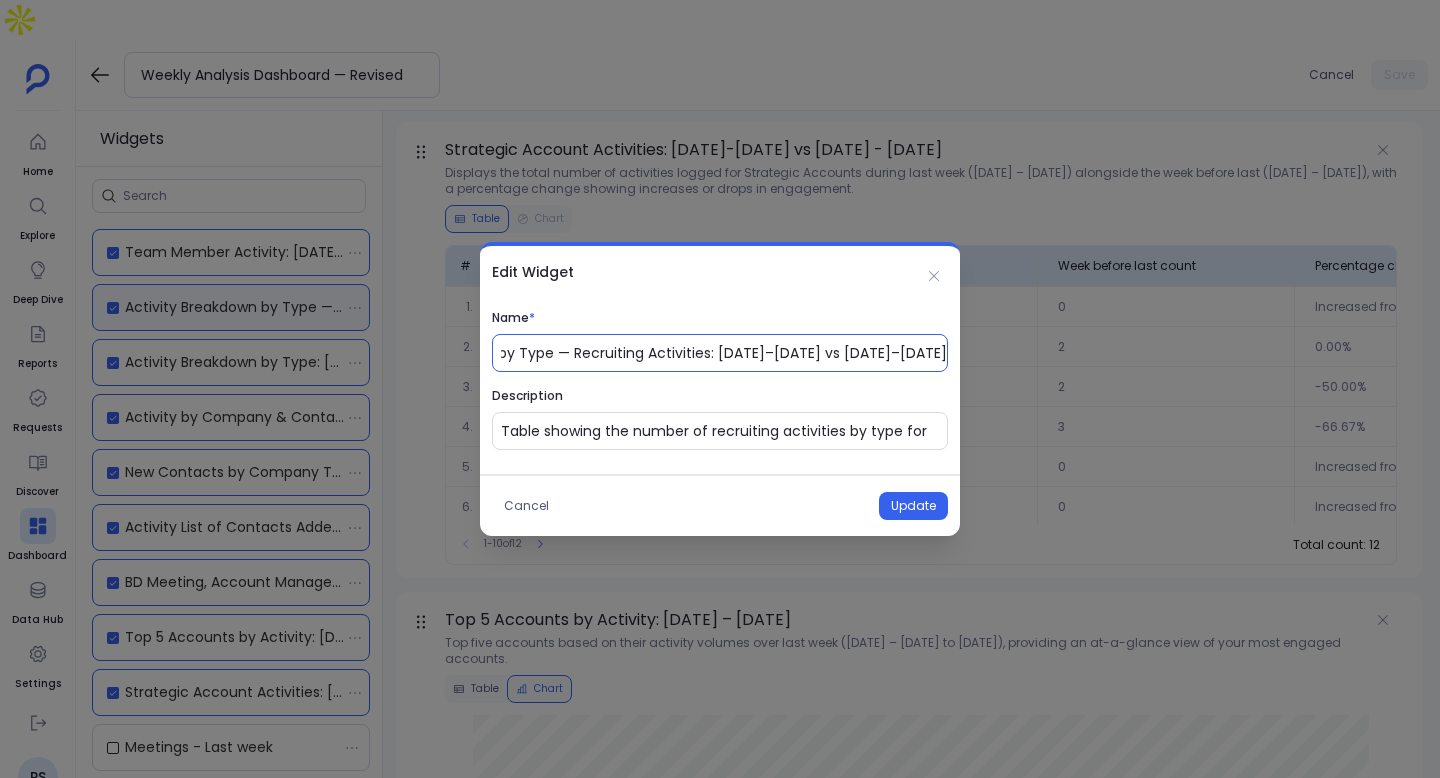 scroll, scrollTop: 0, scrollLeft: 135, axis: horizontal 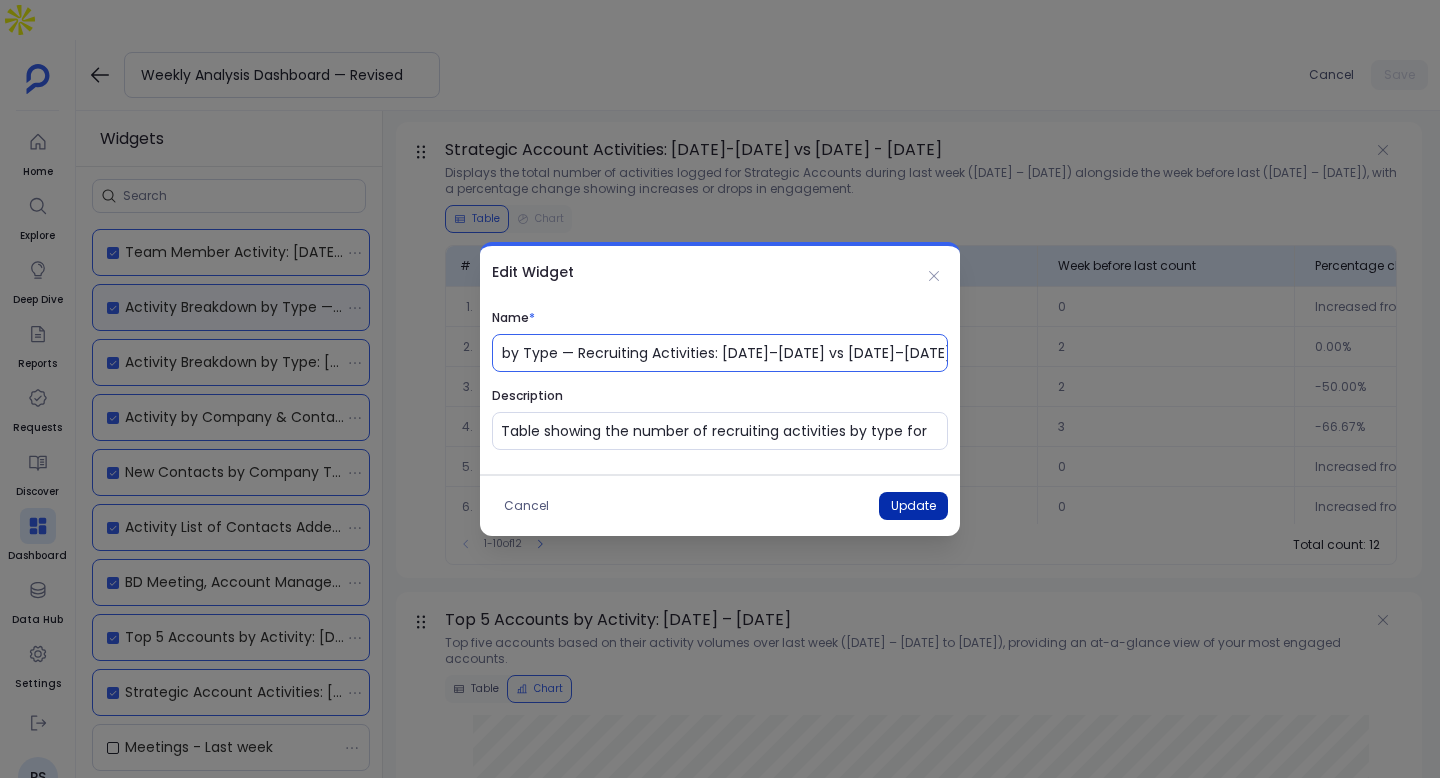 type on "Activity Breakdown by Type — Recruiting Activities: 22–28 Jun vs 29 Jun–5 July 2025" 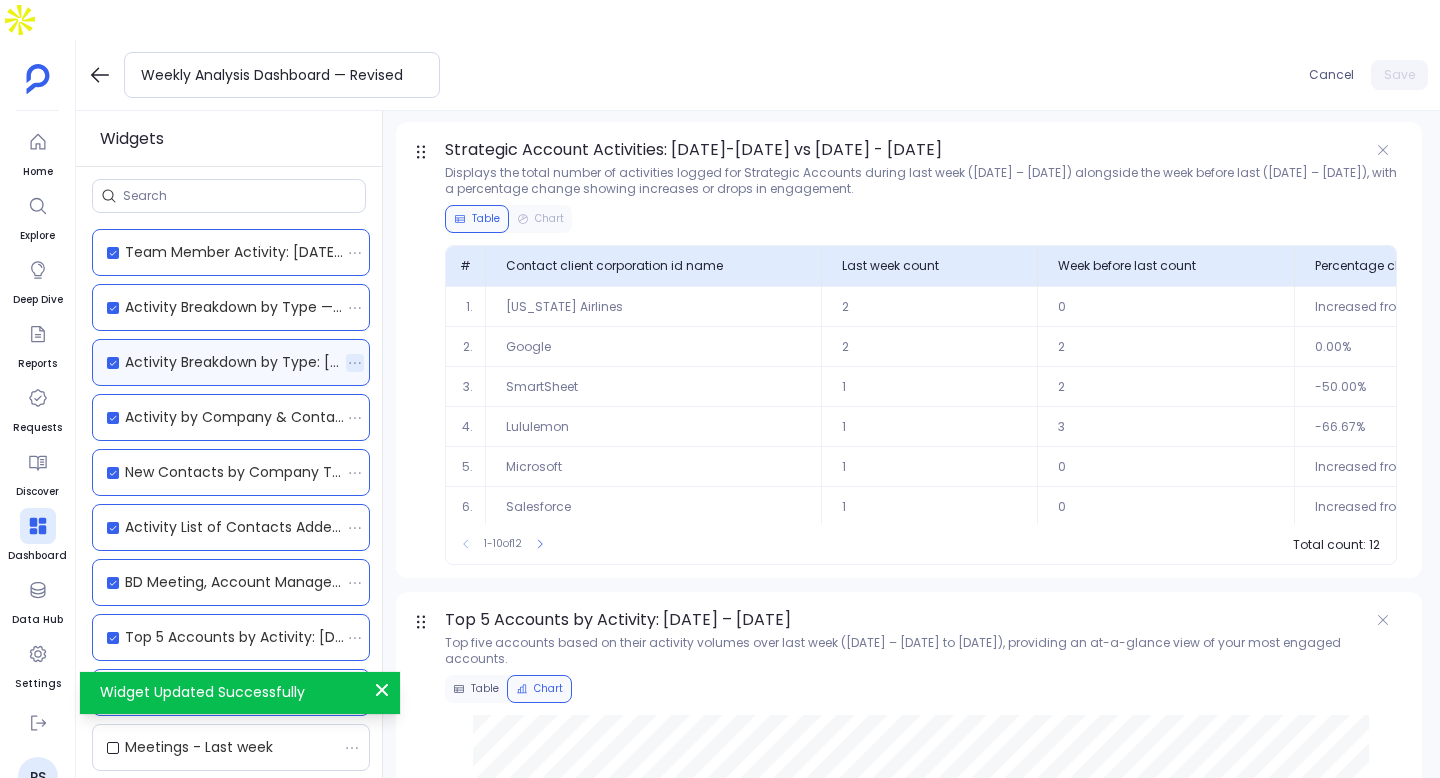 click 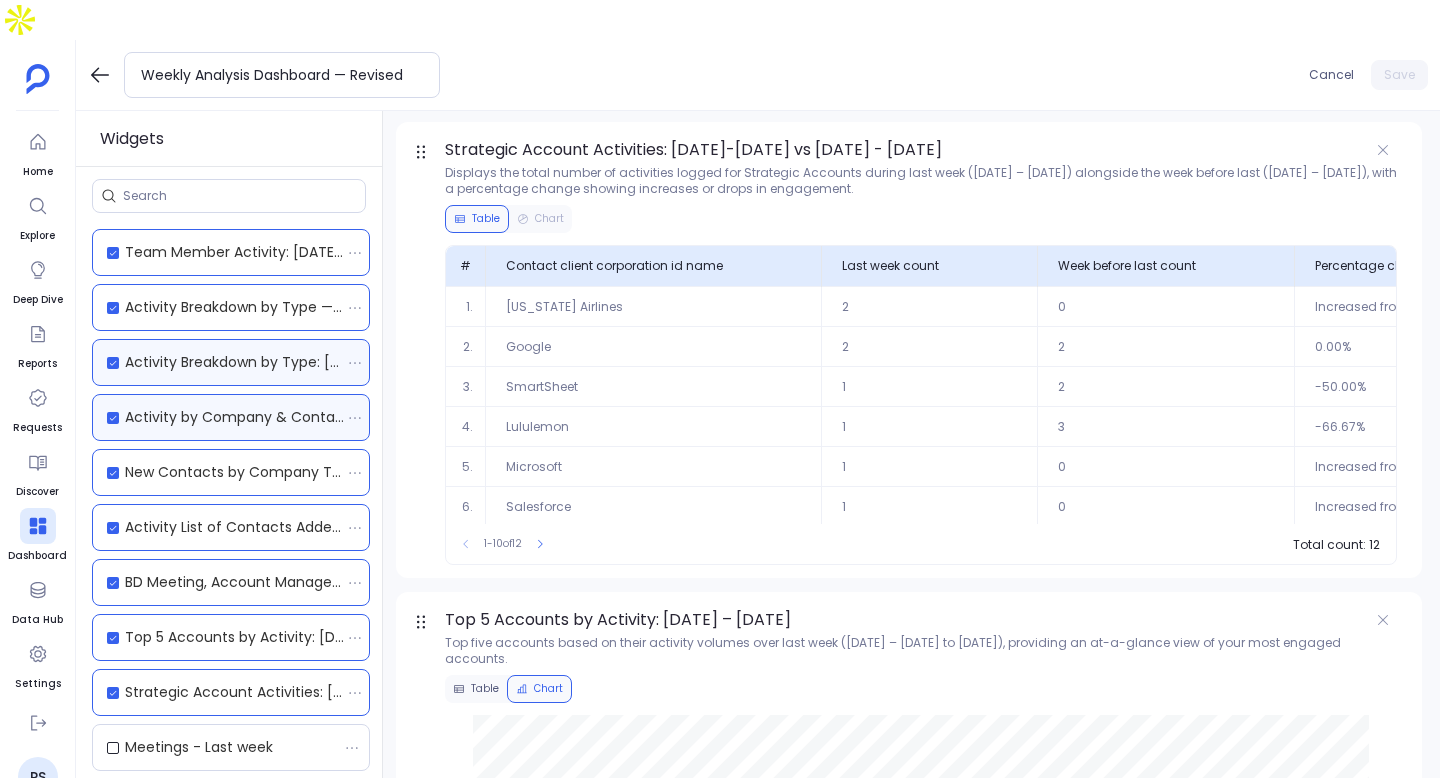 click on "Activity by Company & Contact Title: 22–28 Jun vs 29 Jun – 5 July 2025" at bounding box center (231, 417) 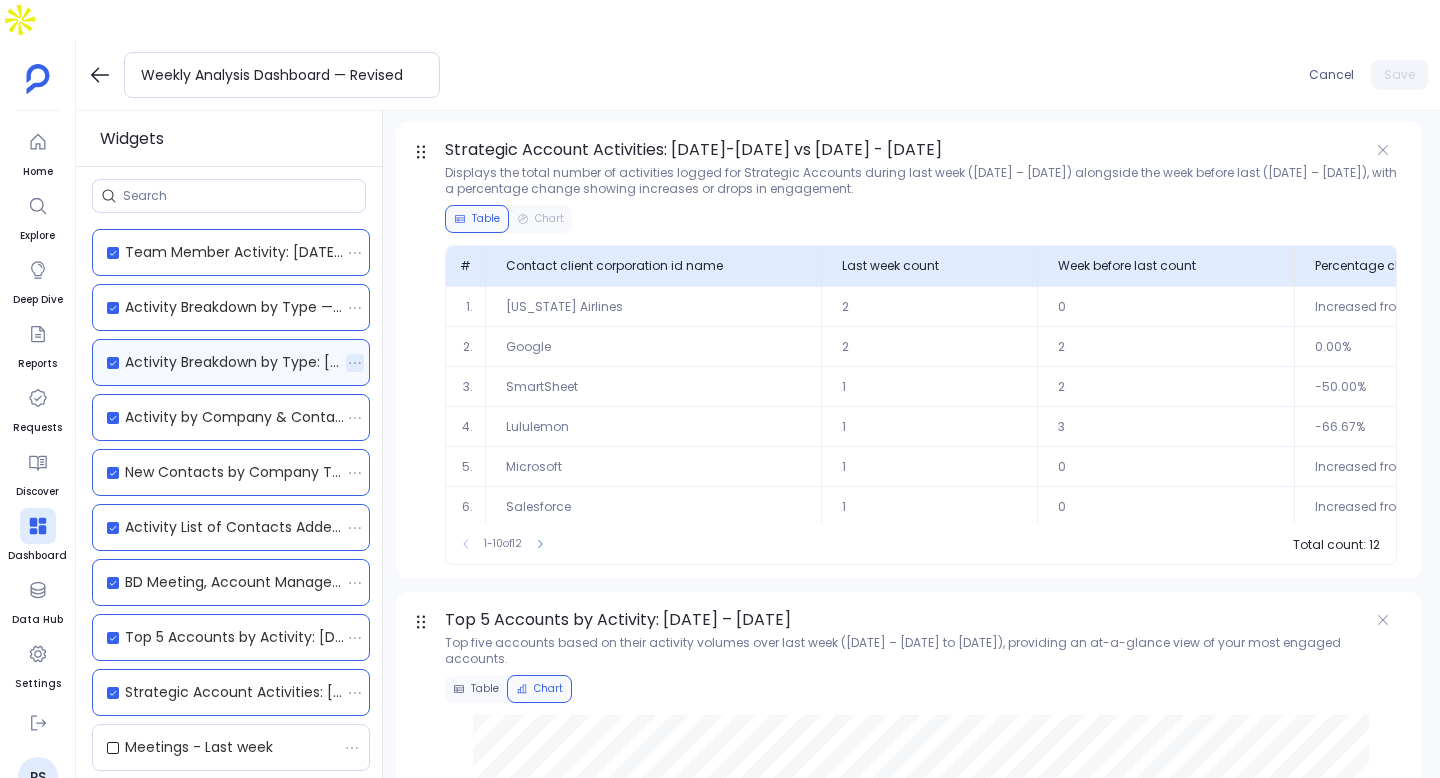 click 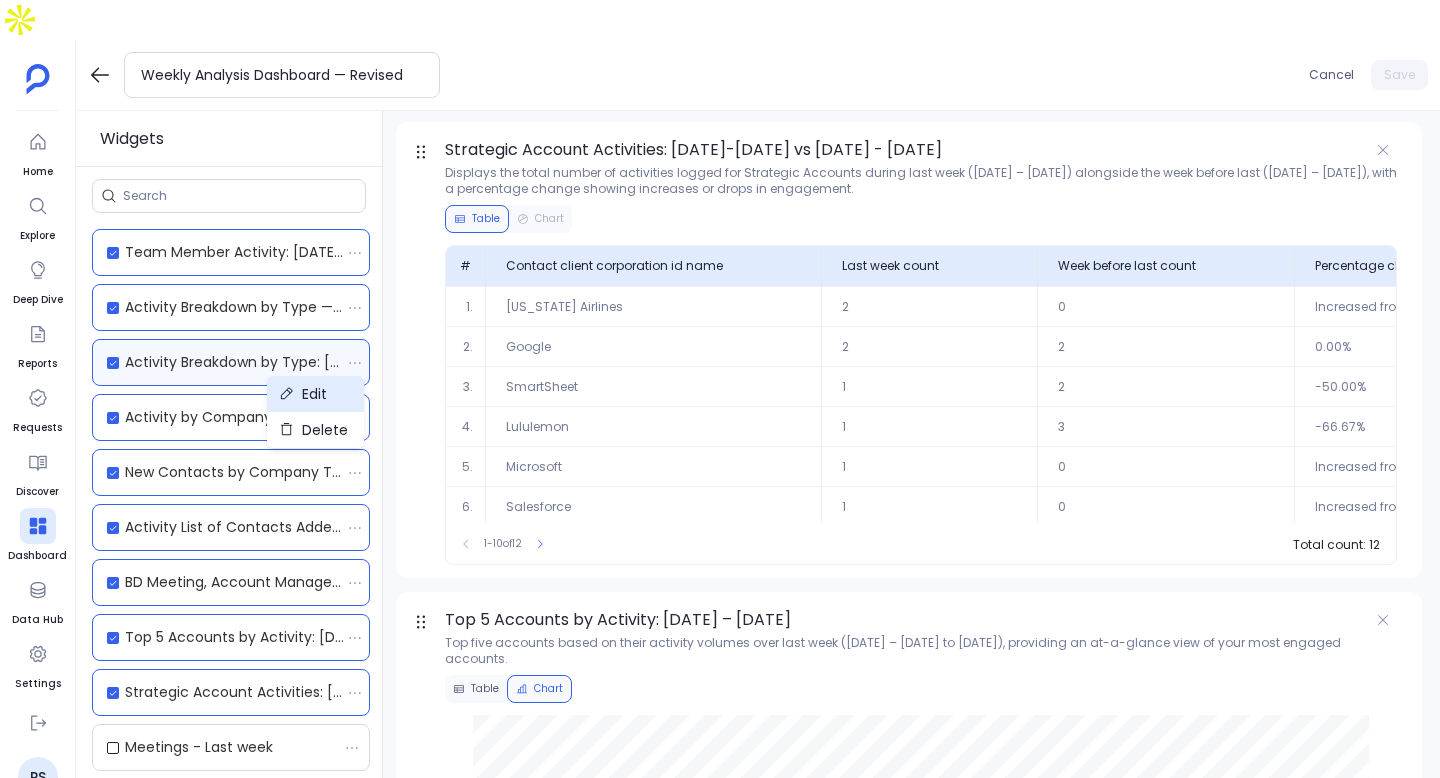 click on "Edit" at bounding box center (315, 394) 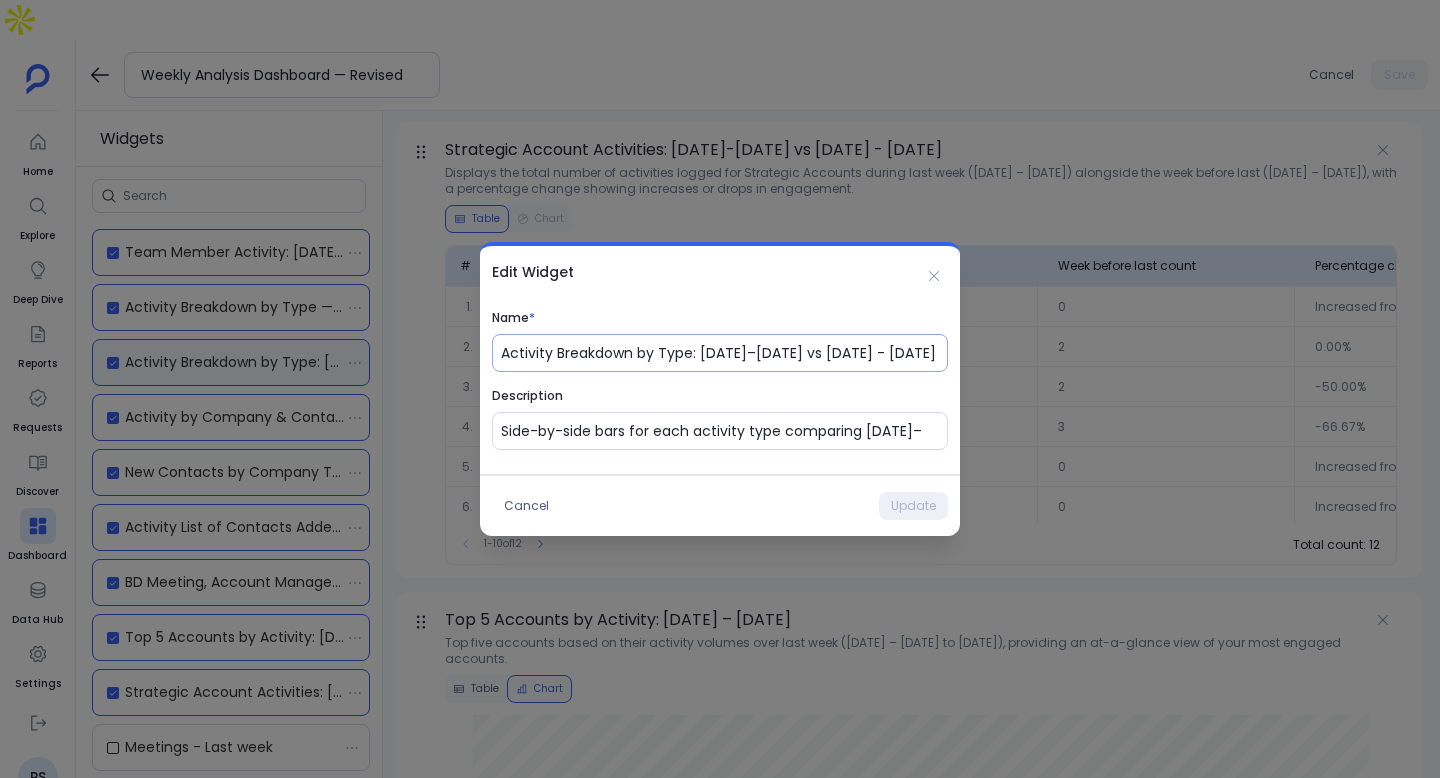 click on "Activity Breakdown by Type: 22–28 Jun vs 29 Jun - 5 July 2025" at bounding box center [724, 353] 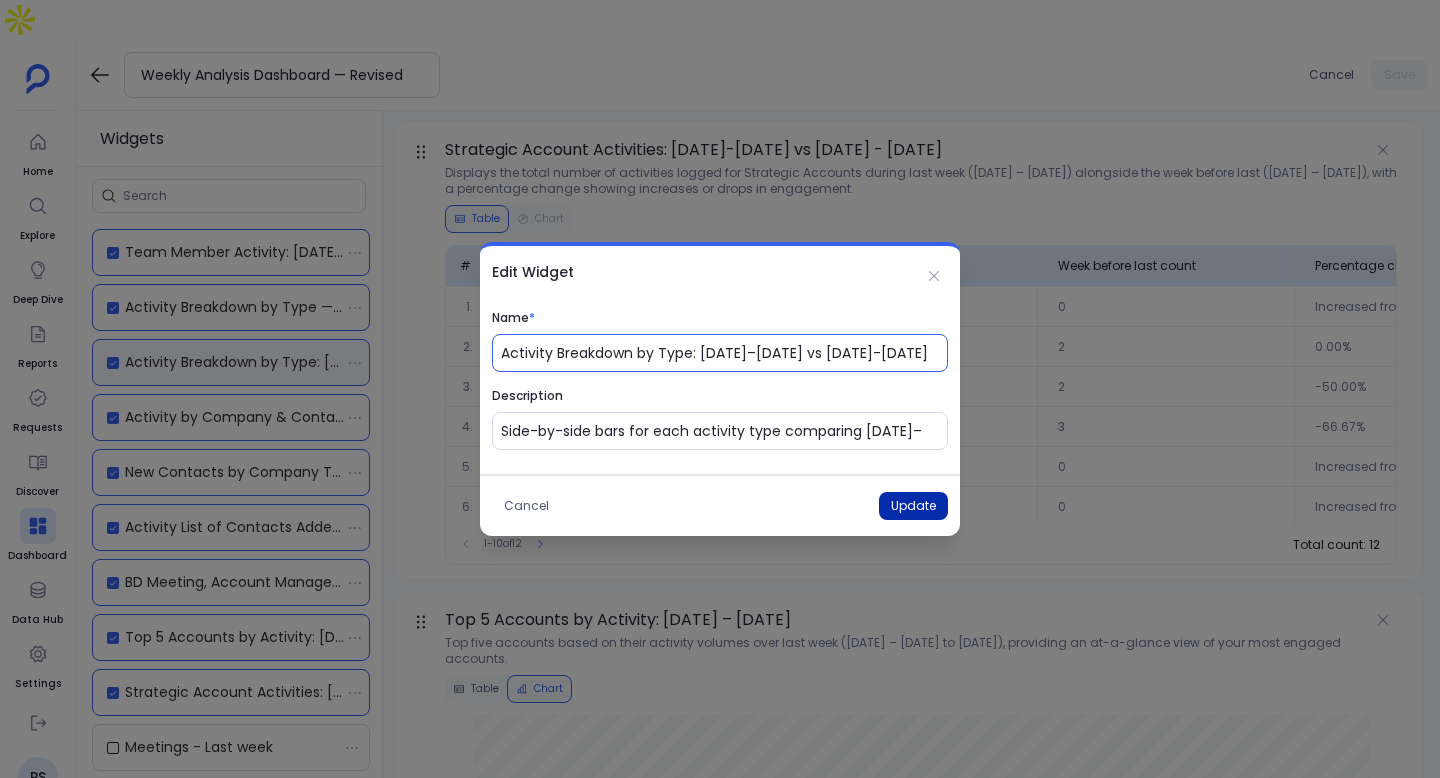 type on "Activity Breakdown by Type: 22–28 Jun vs 29 Jun-5 July 2025" 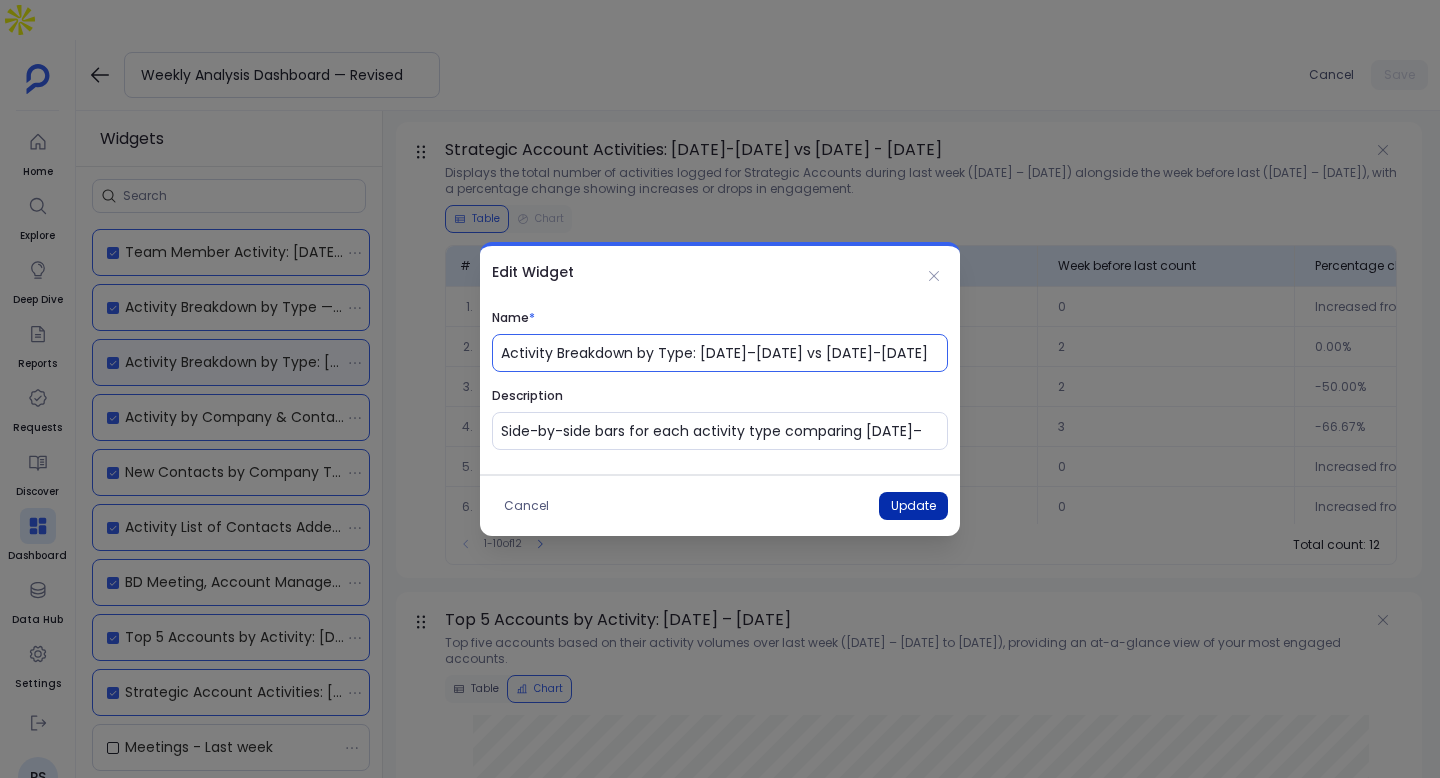 click on "Update" at bounding box center [913, 506] 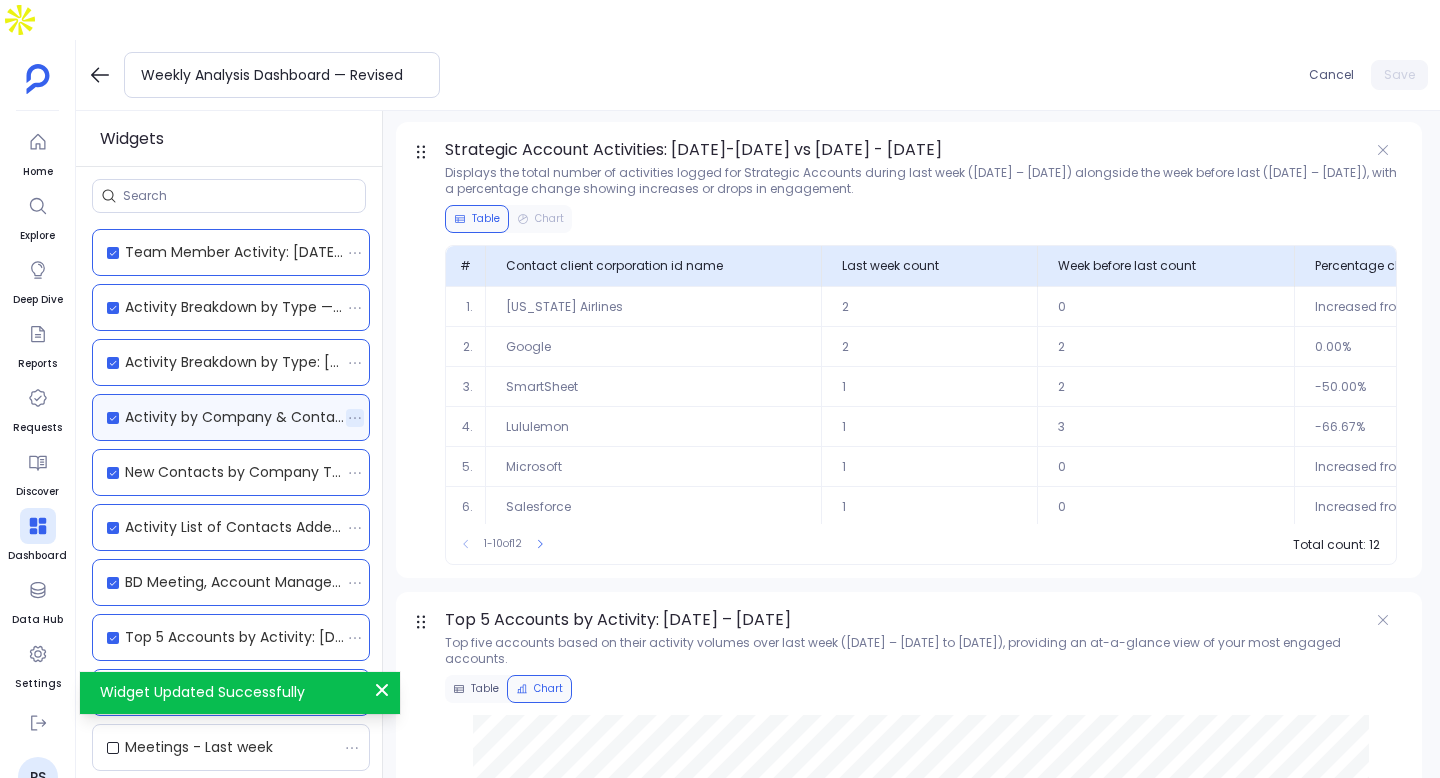 click 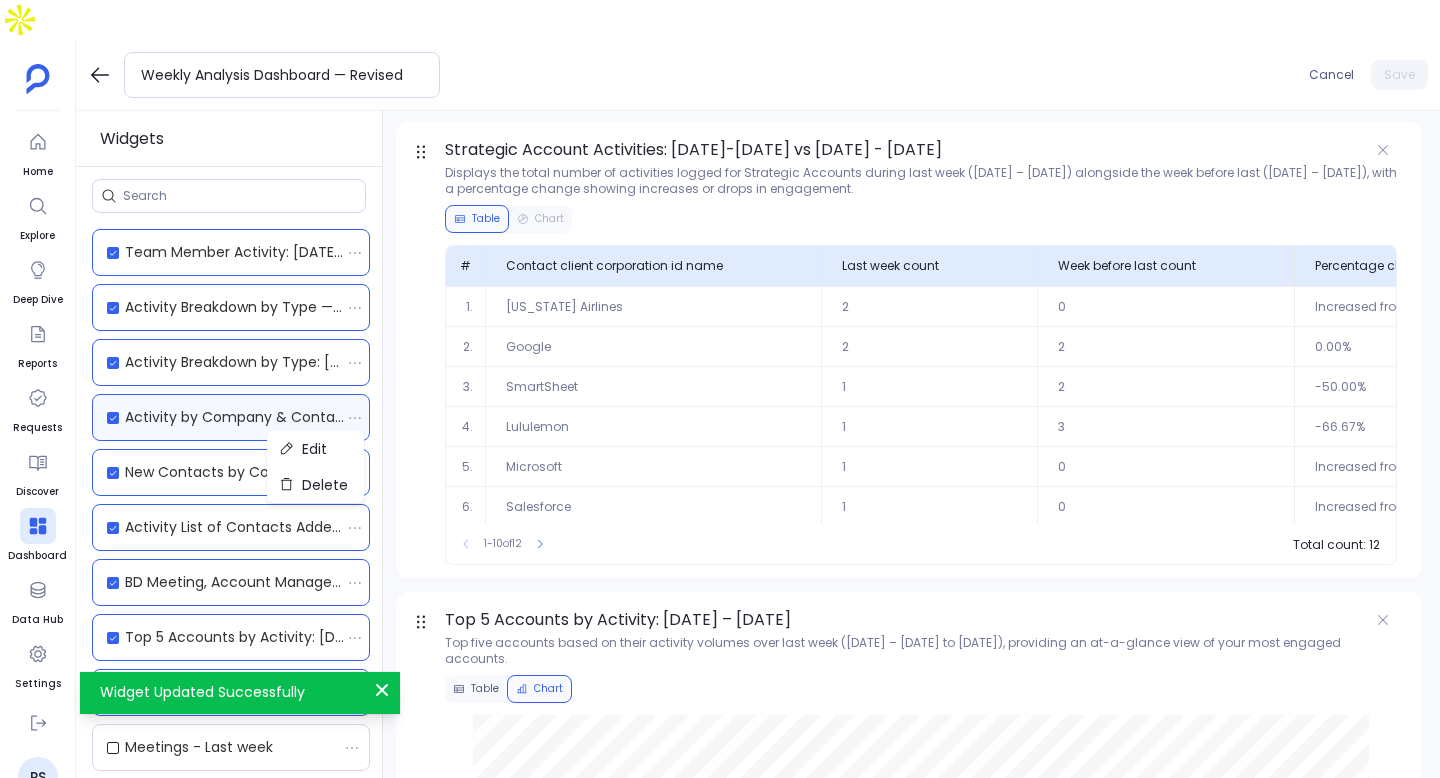 click on "Edit" at bounding box center [315, 449] 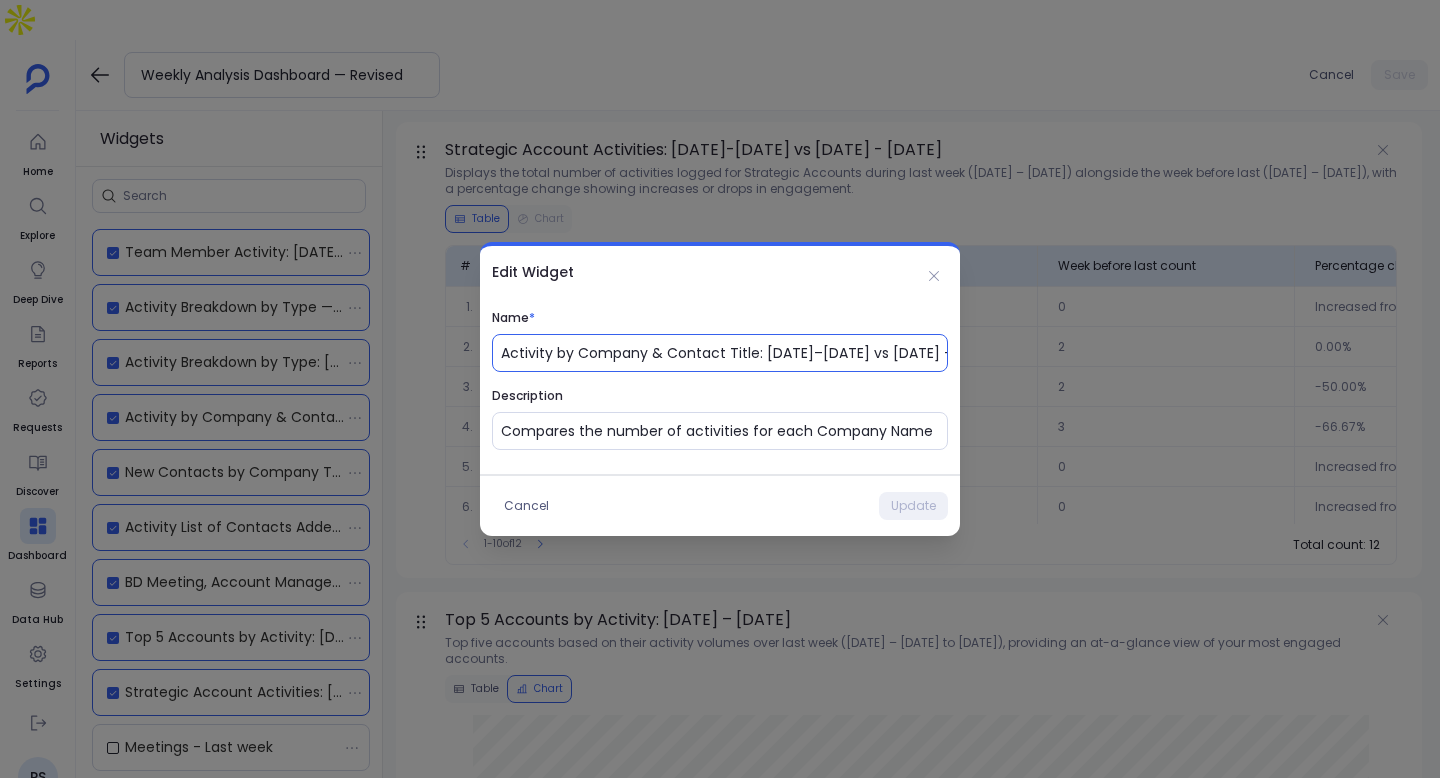click on "Activity by Company & Contact Title: 22–28 Jun vs 29 Jun – 5 July 2025" at bounding box center (724, 353) 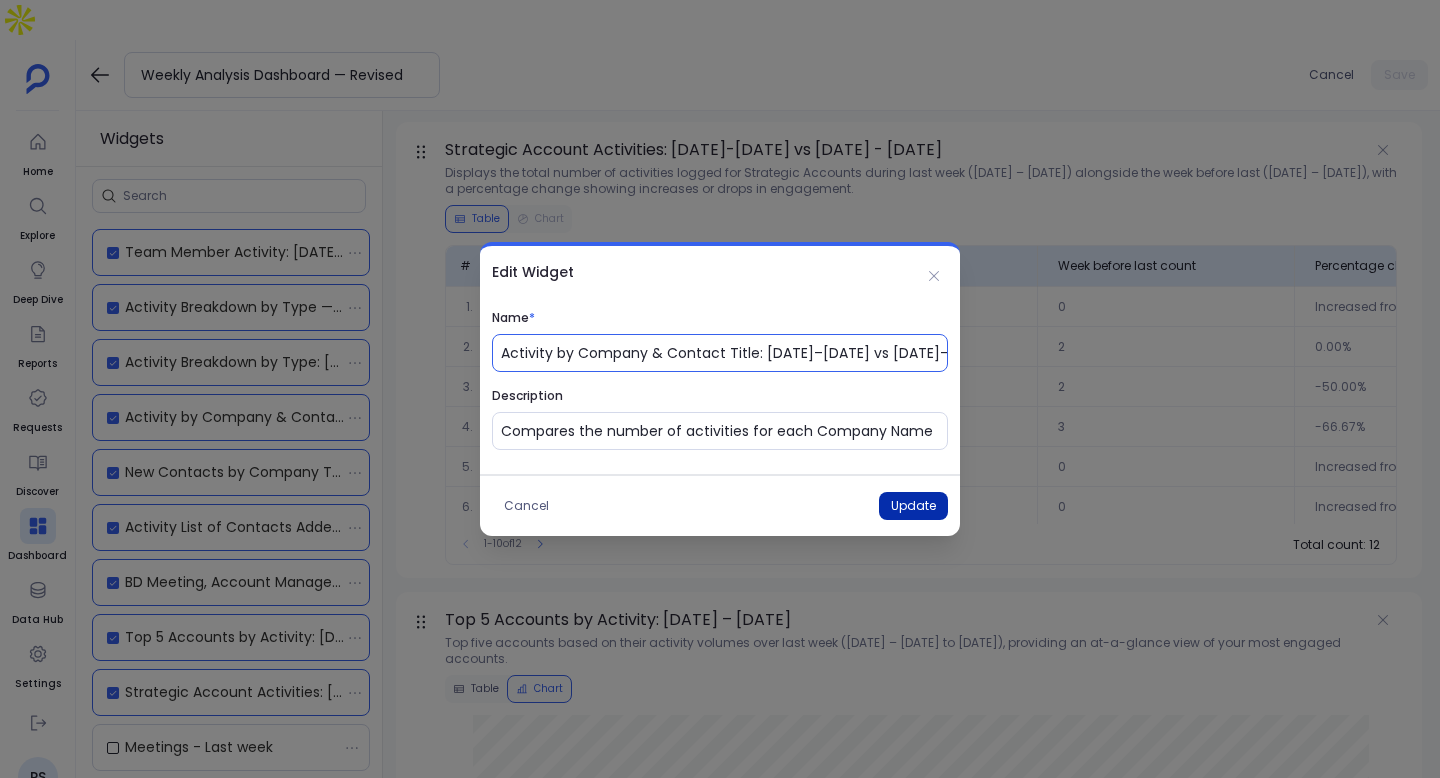 type on "Activity by Company & Contact Title: 22–28 Jun vs 29 Jun–5 July 2025" 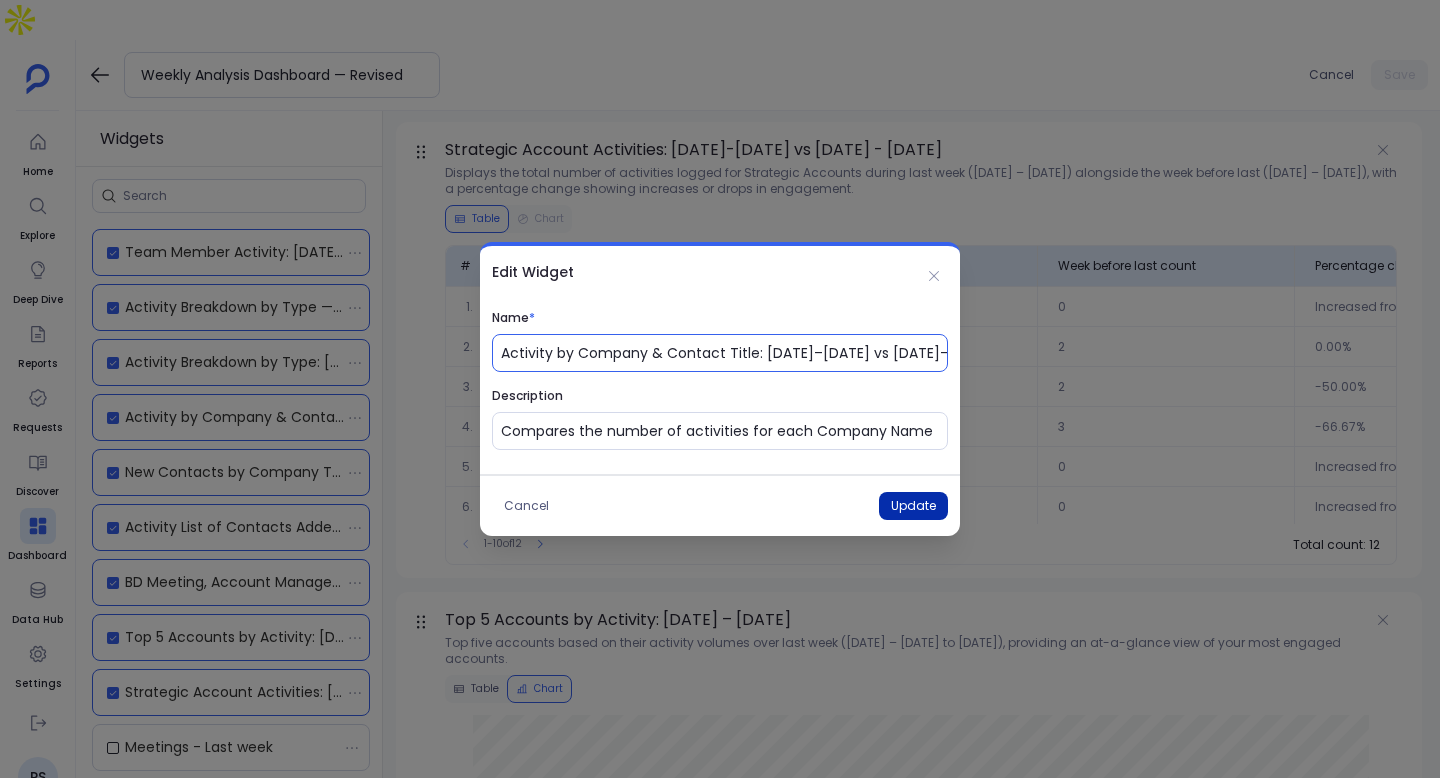 click on "Update" at bounding box center (913, 506) 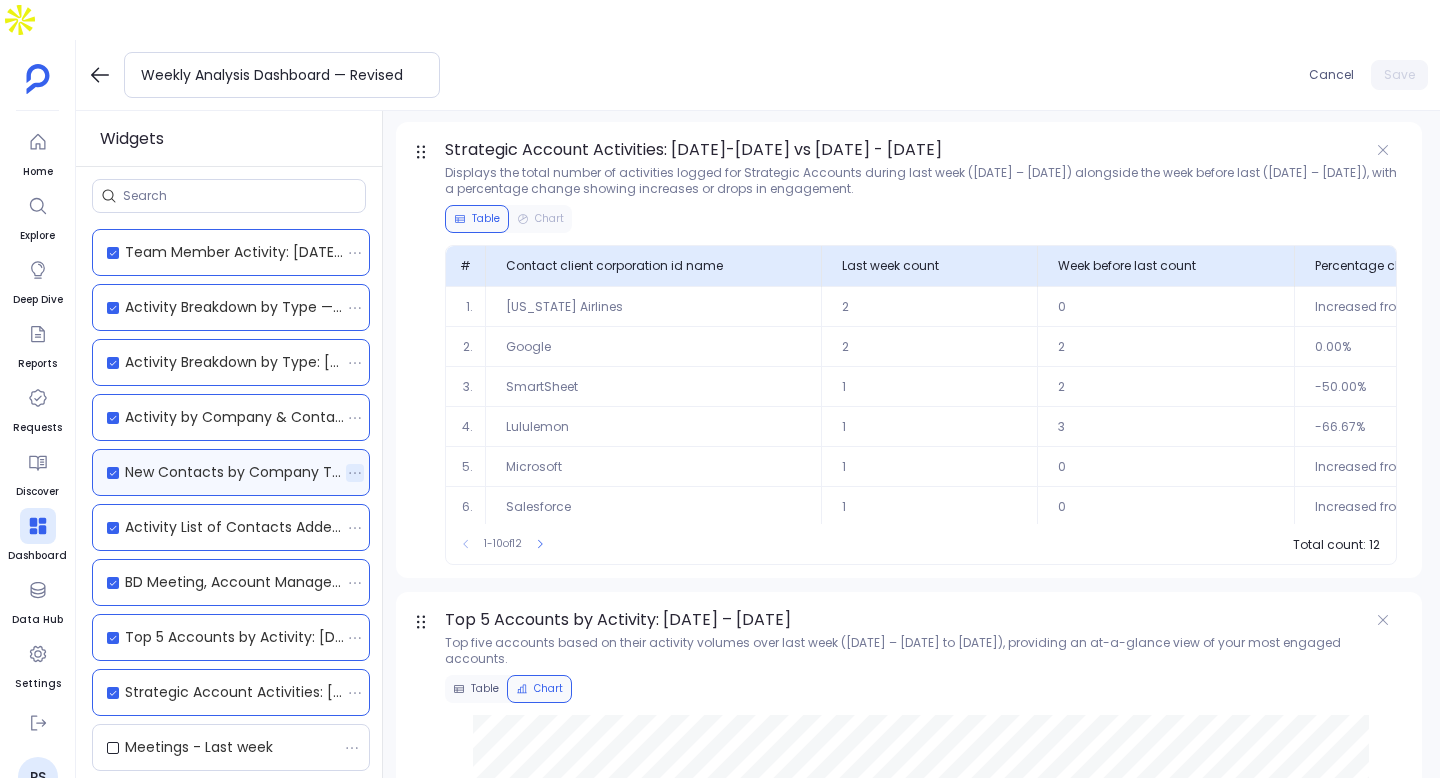 click 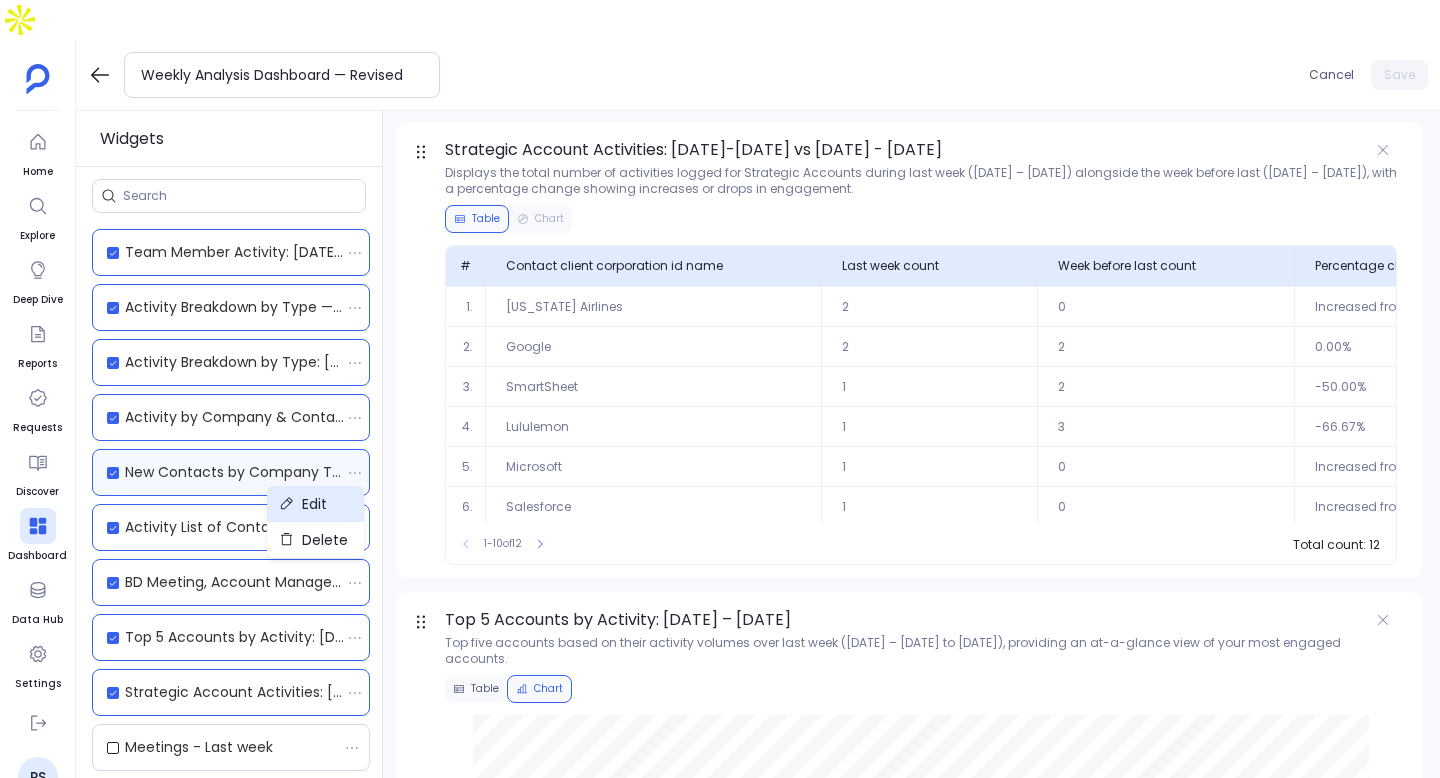 click on "Edit" at bounding box center (315, 504) 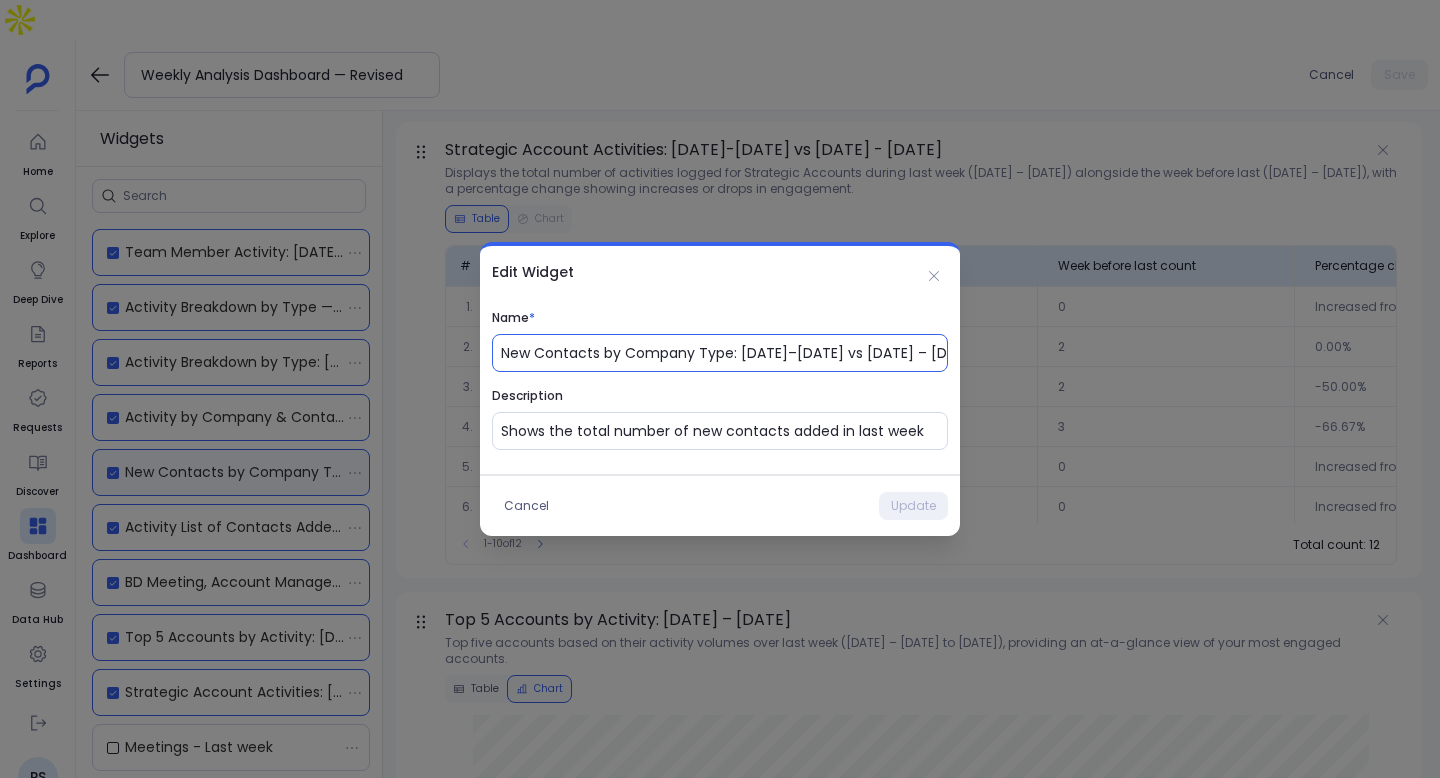 click on "New Contacts by Company Type: 22–28 Jun vs 29 June – 5 July 2025" at bounding box center [724, 353] 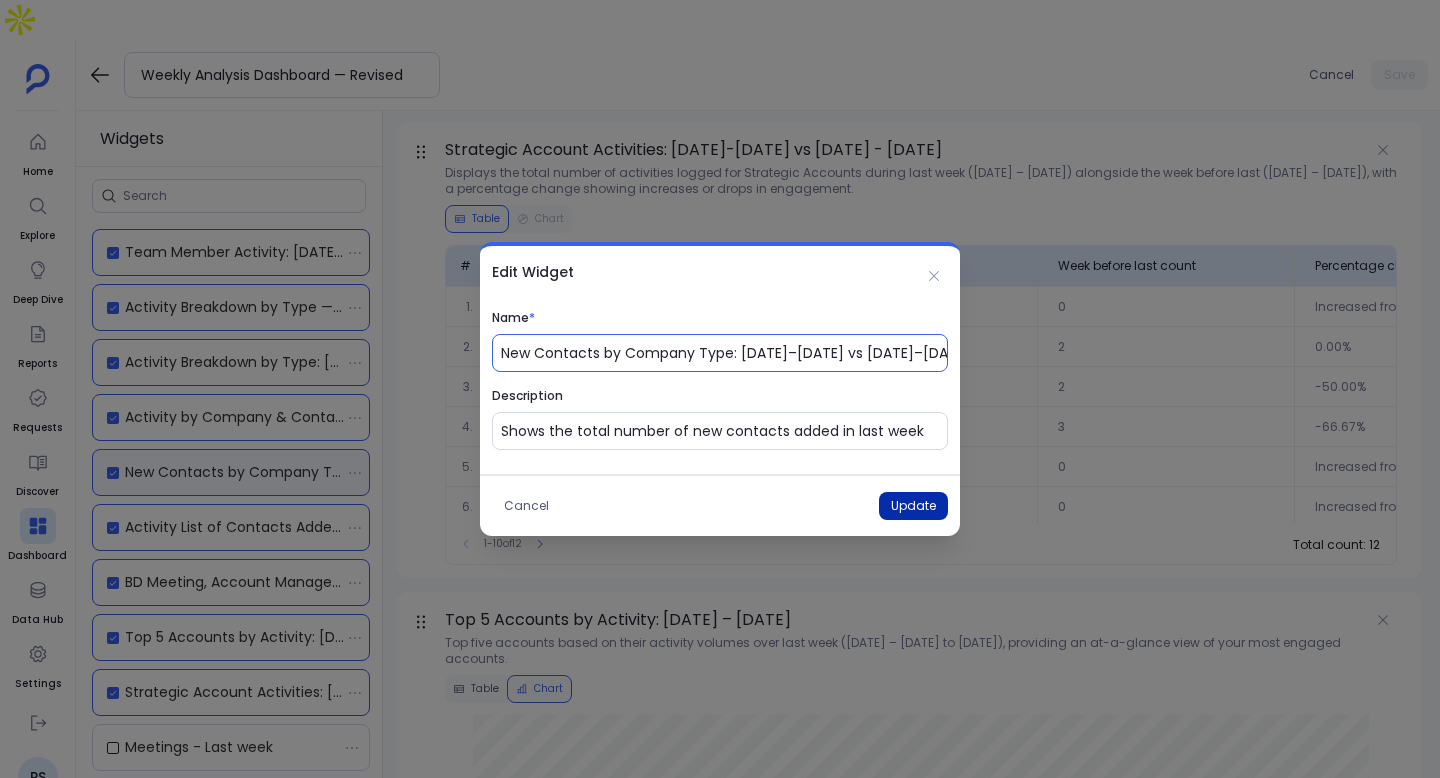 type on "New Contacts by Company Type: 22–28 Jun vs 29 June–5 July 2025" 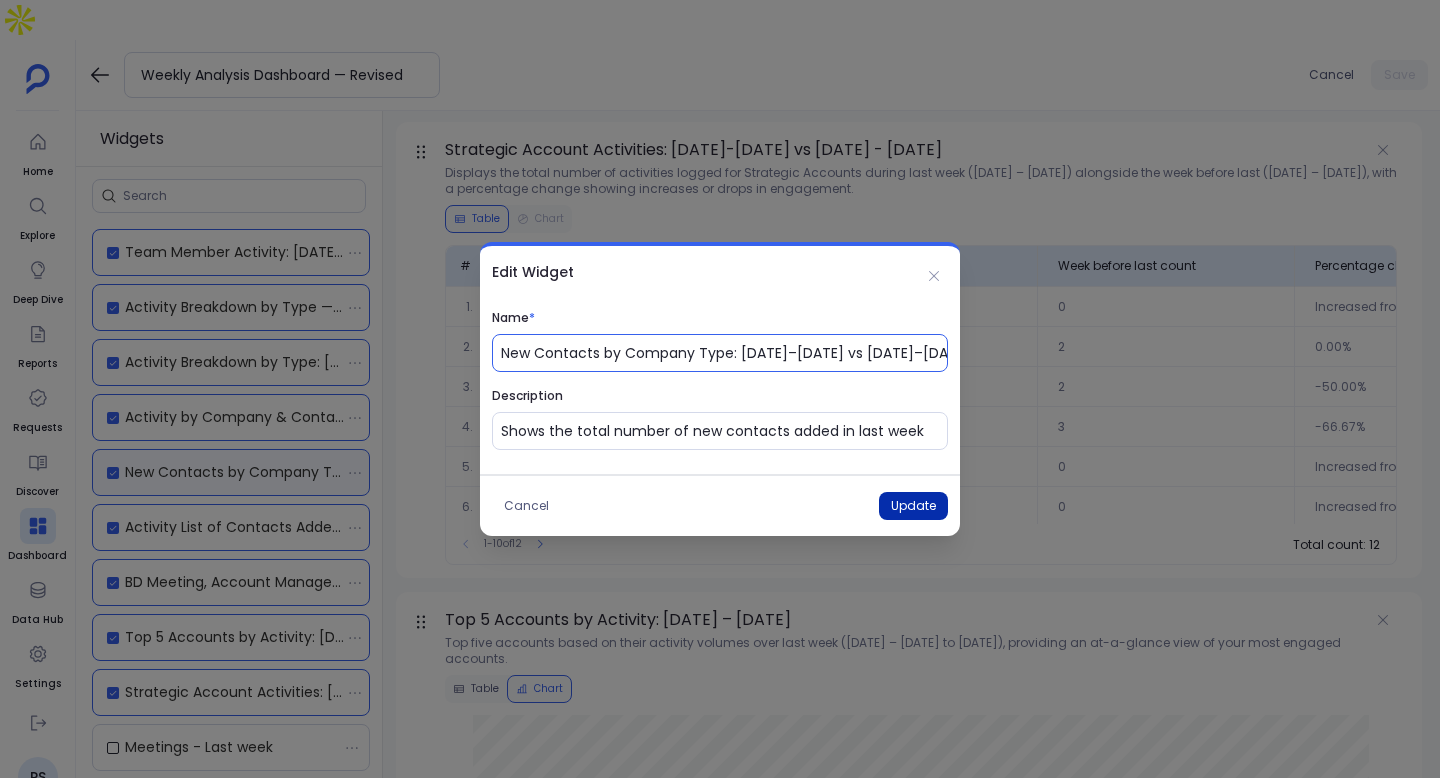 click on "Update" at bounding box center (913, 506) 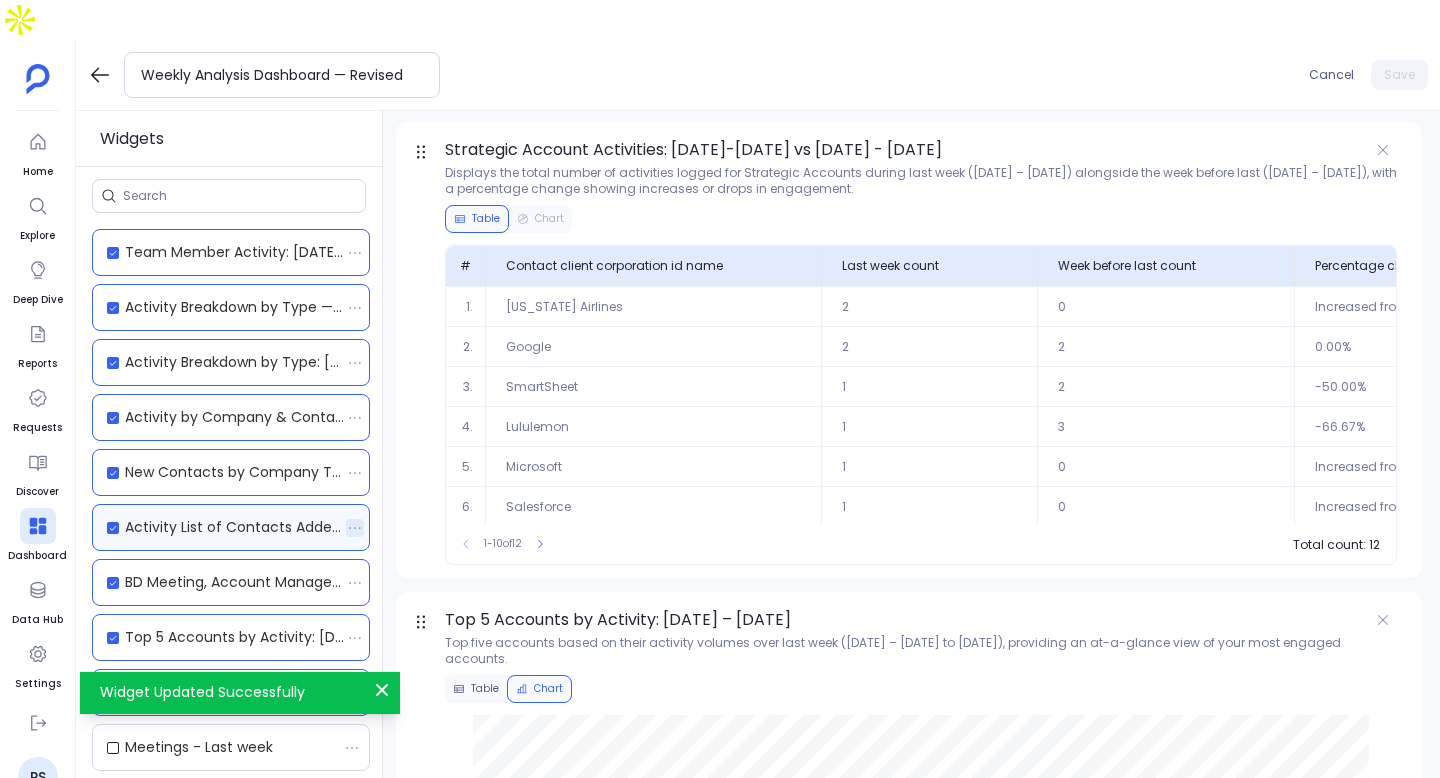 click 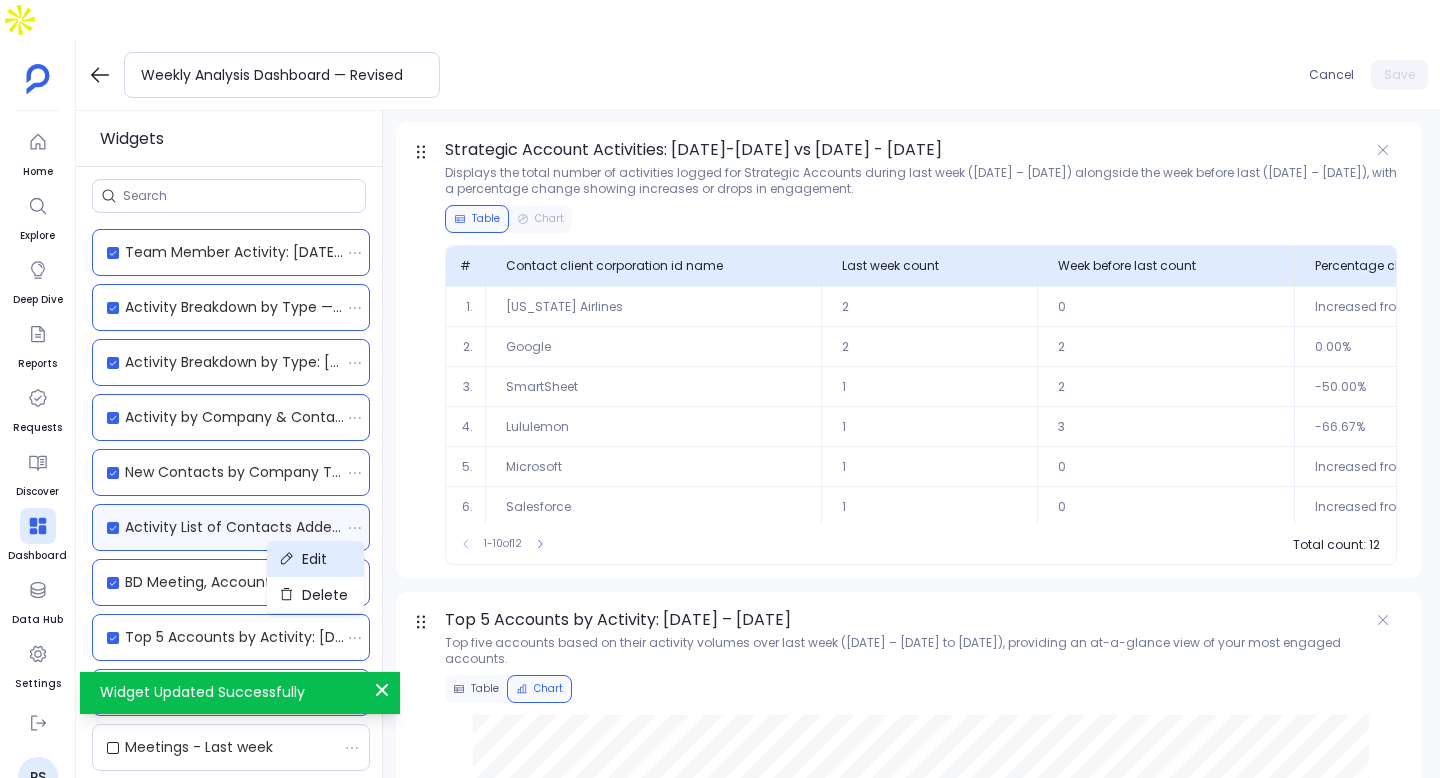 click on "Edit" at bounding box center (315, 559) 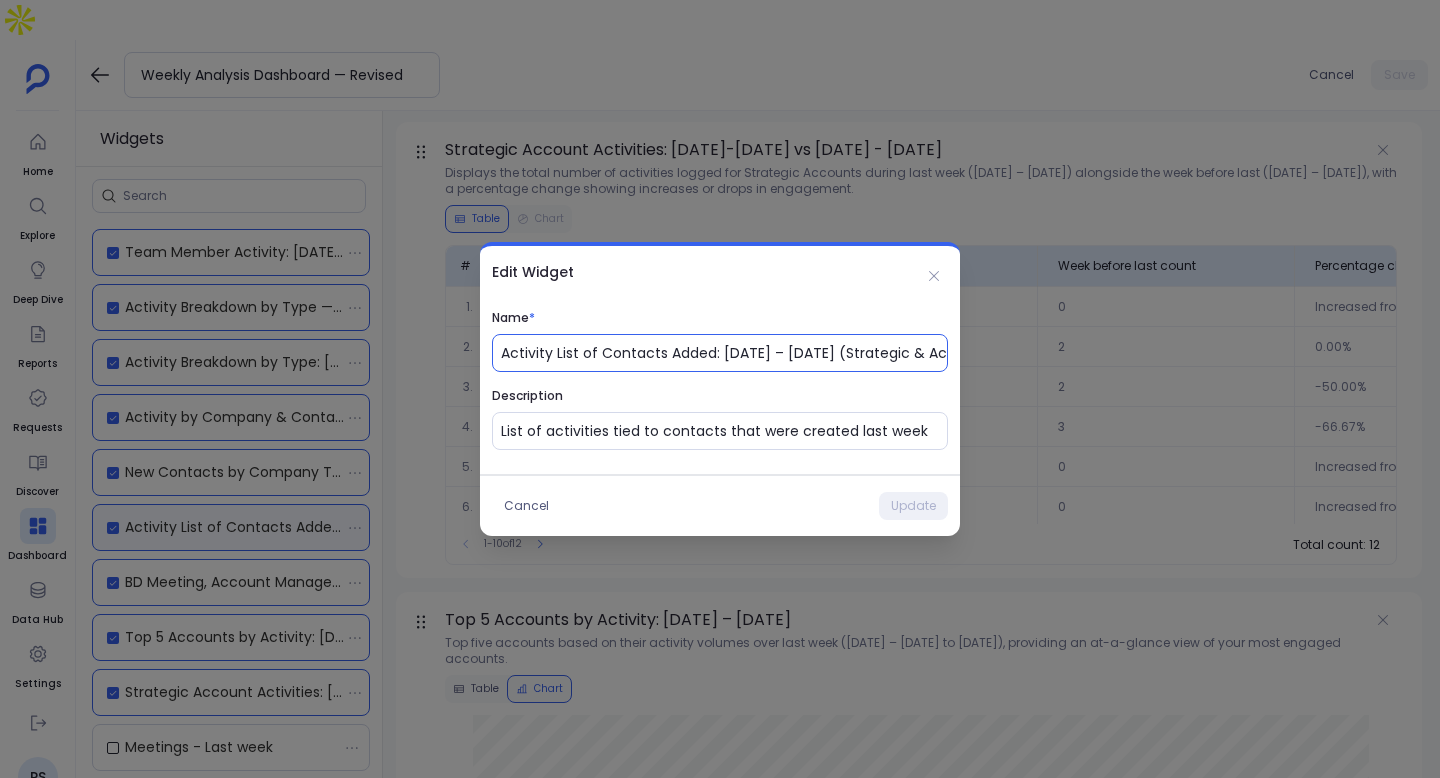 click on "Activity List of Contacts Added: 29 Jun – 5 July 2025 (Strategic & Active Accounts)" at bounding box center [724, 353] 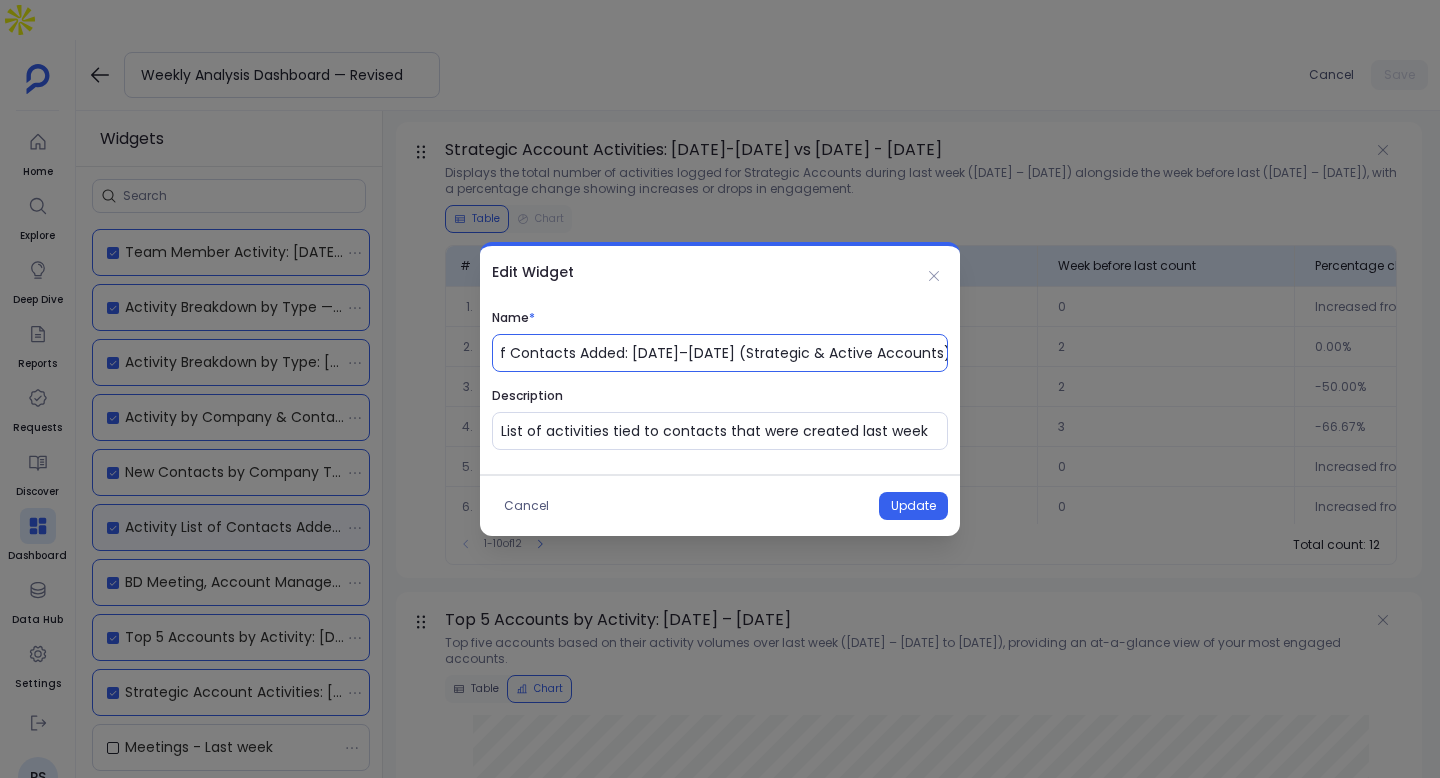scroll, scrollTop: 0, scrollLeft: 115, axis: horizontal 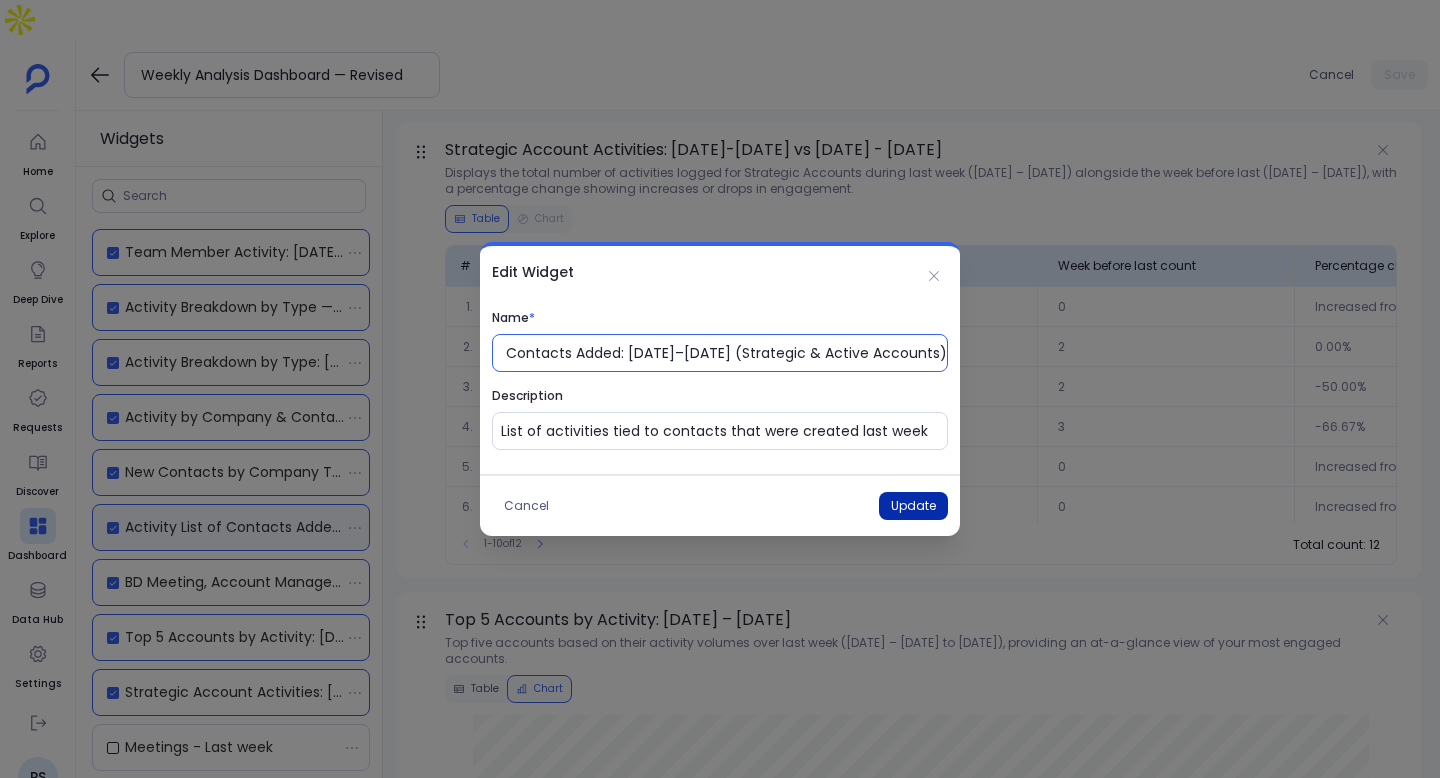 type on "Activity List of Contacts Added: 29 Jun–5 July 2025 (Strategic & Active Accounts)" 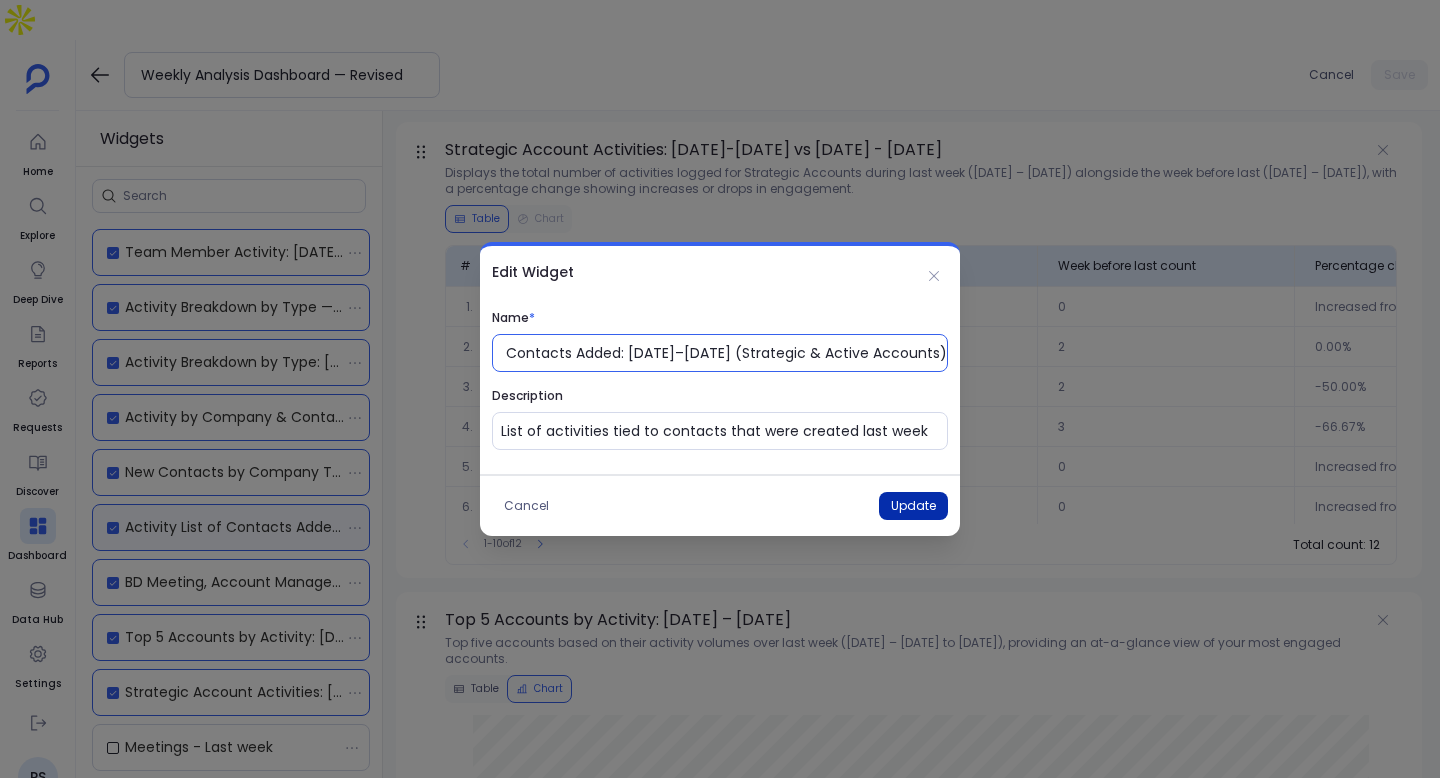 scroll, scrollTop: 0, scrollLeft: 0, axis: both 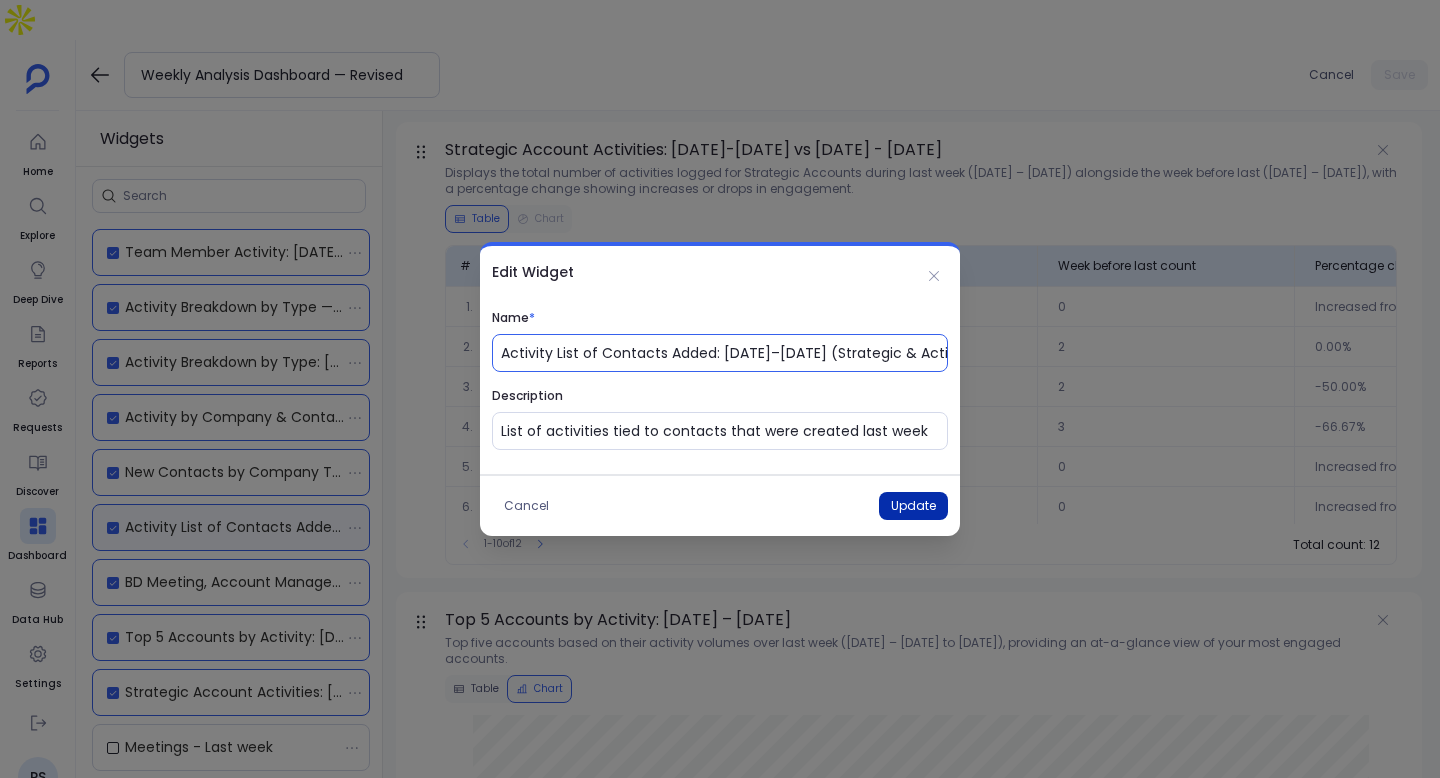 click on "Update" at bounding box center (913, 506) 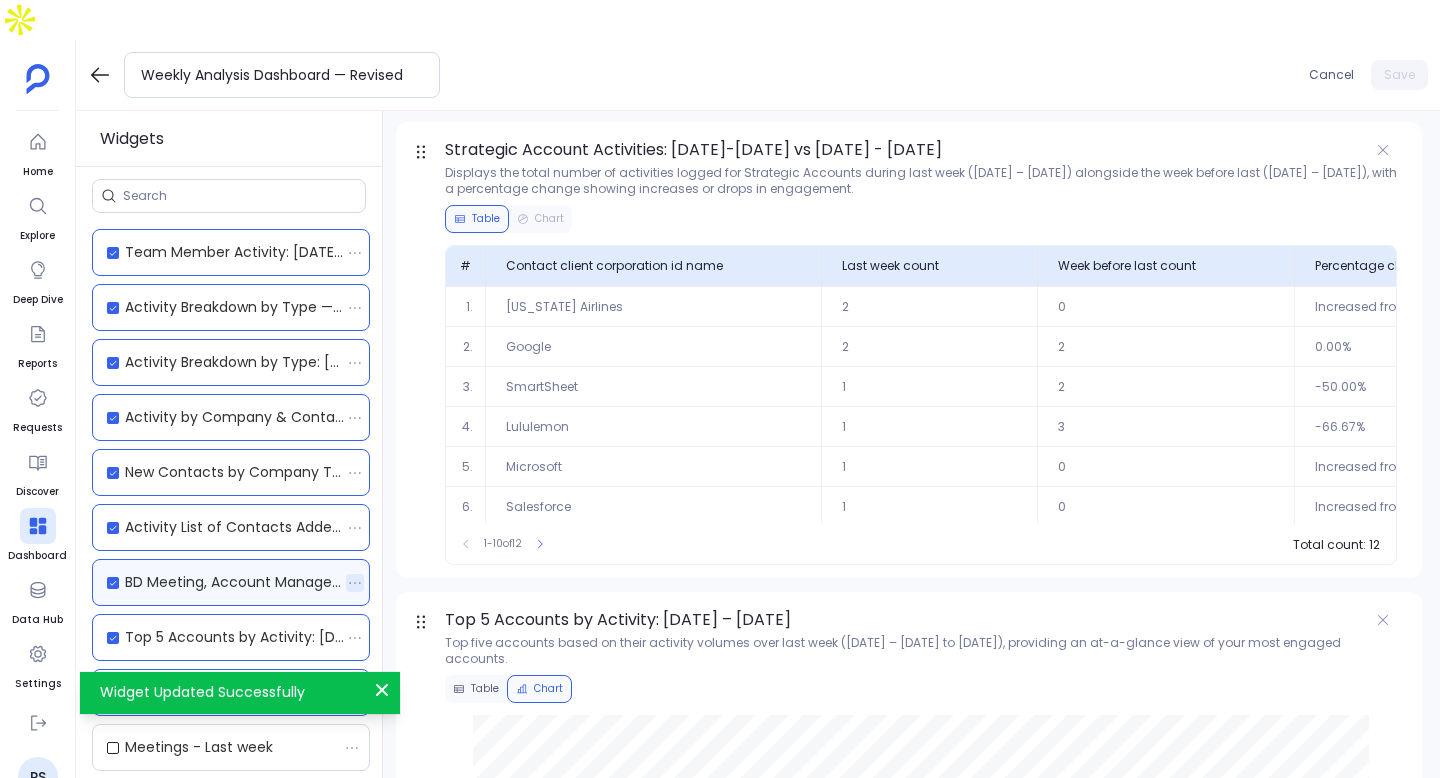 click 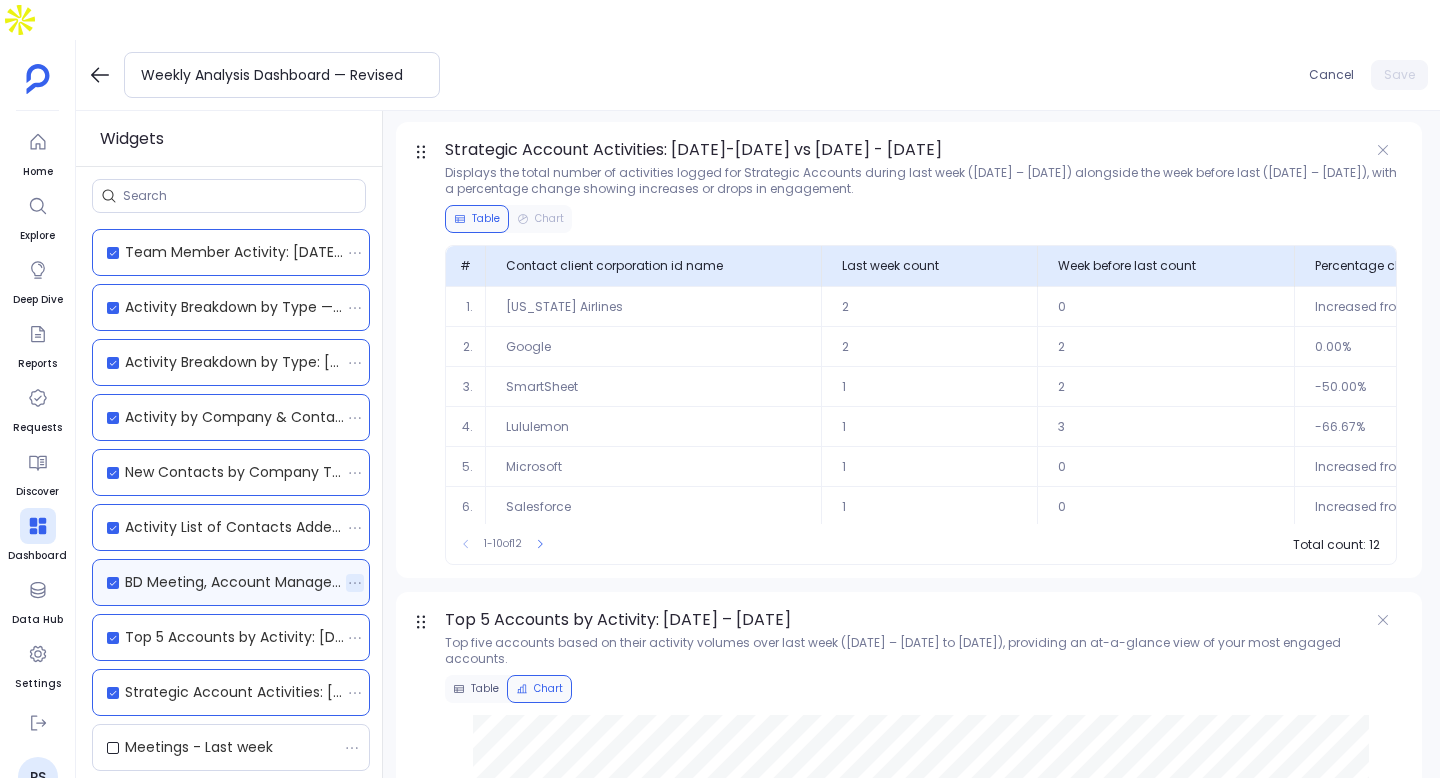 click 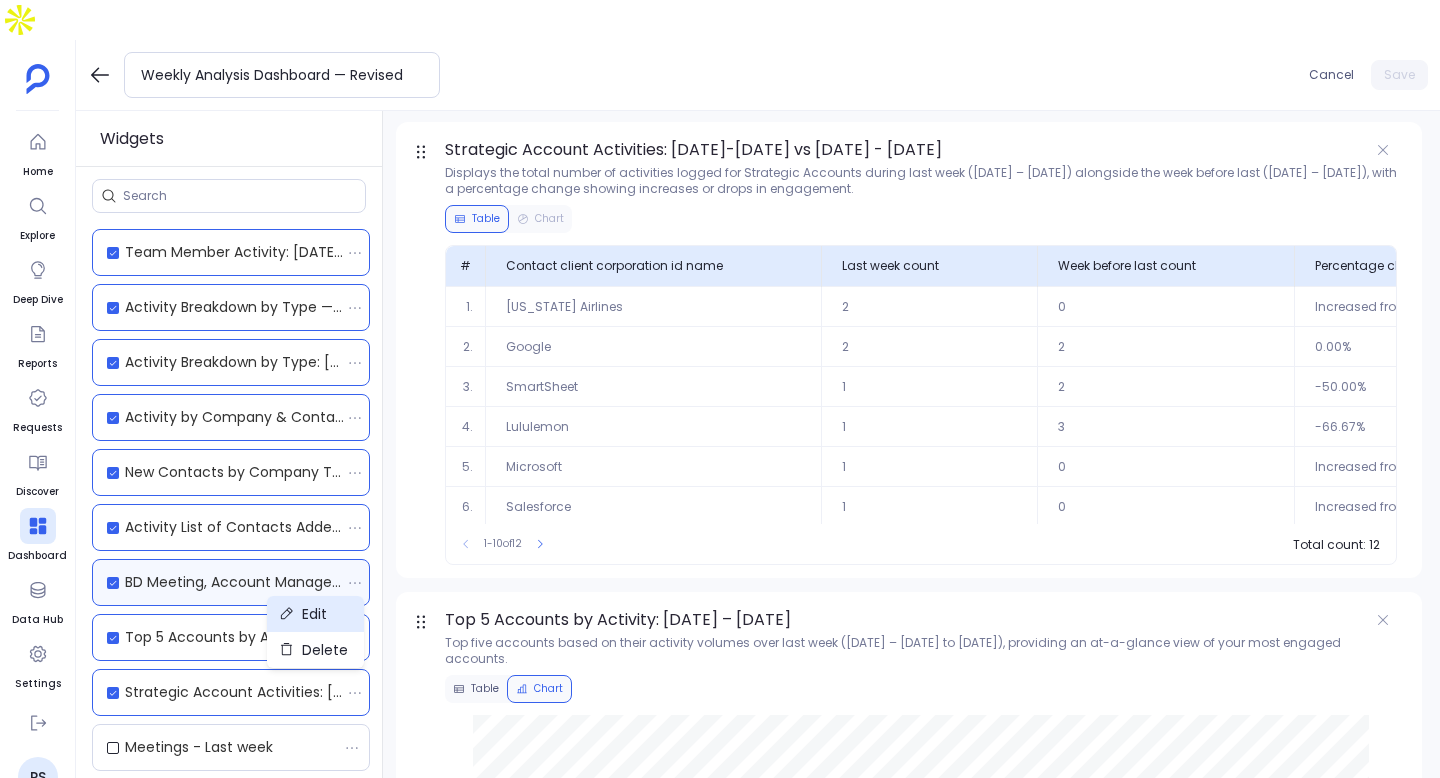 click on "Edit" at bounding box center [315, 614] 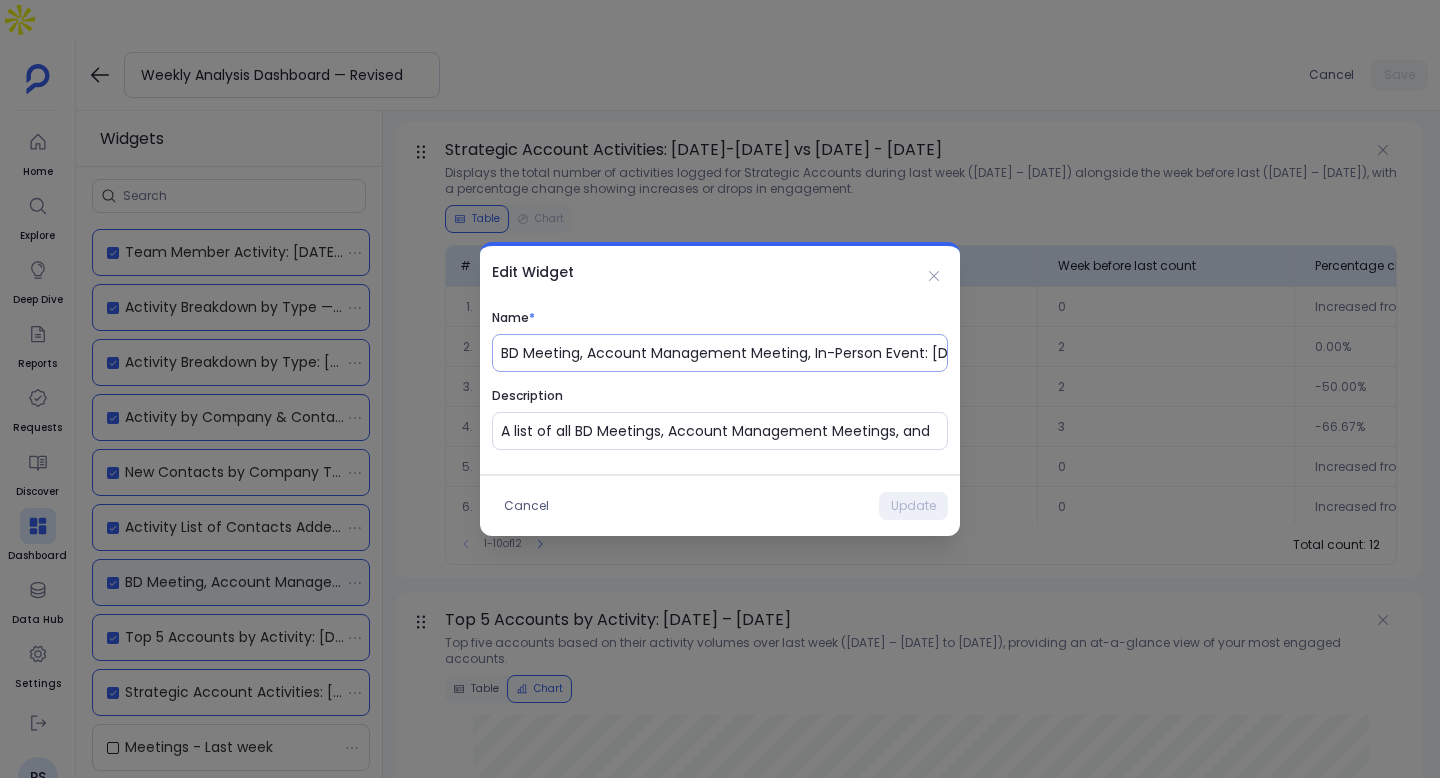 click on "BD Meeting, Account Management Meeting, In-Person Event: 29 Jun - 5 July 2025" at bounding box center [724, 353] 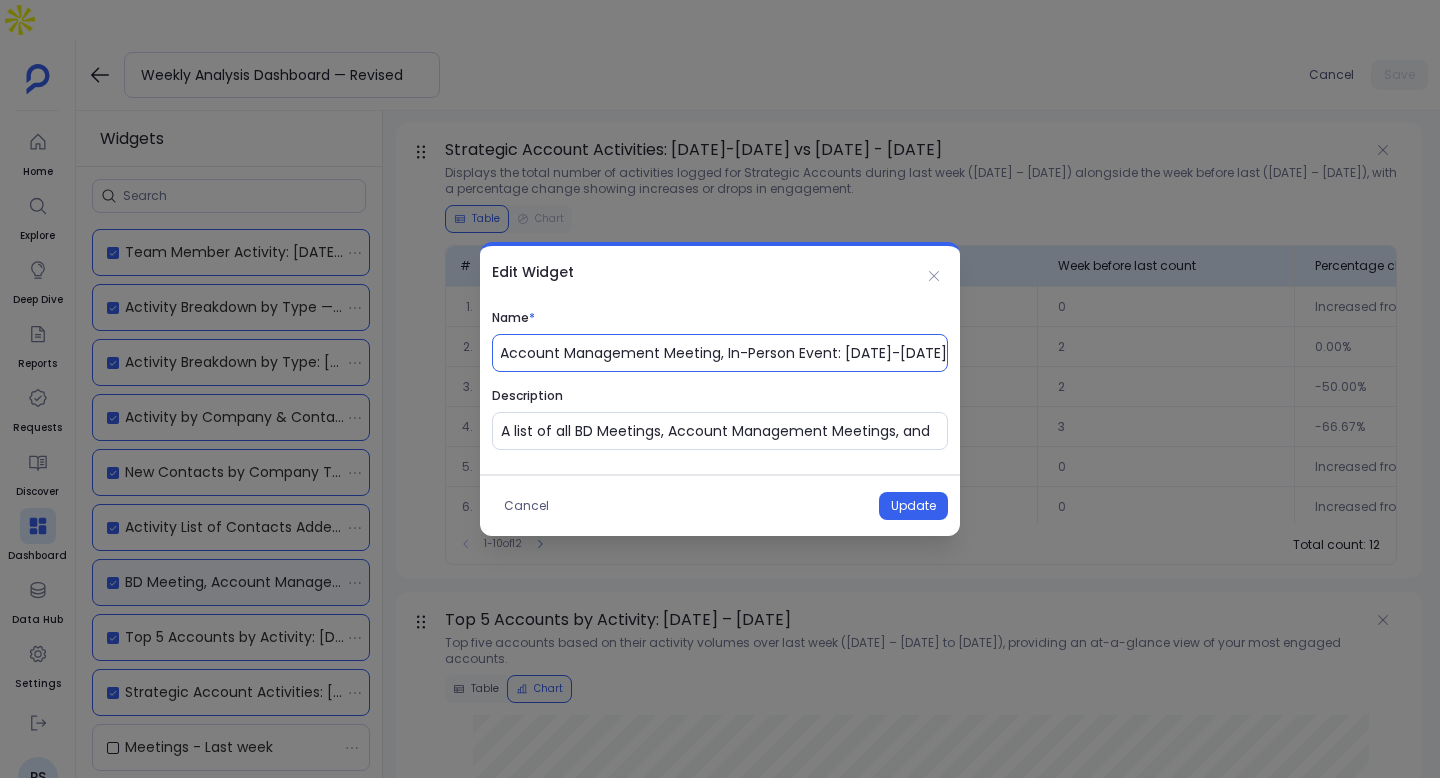 scroll, scrollTop: 0, scrollLeft: 110, axis: horizontal 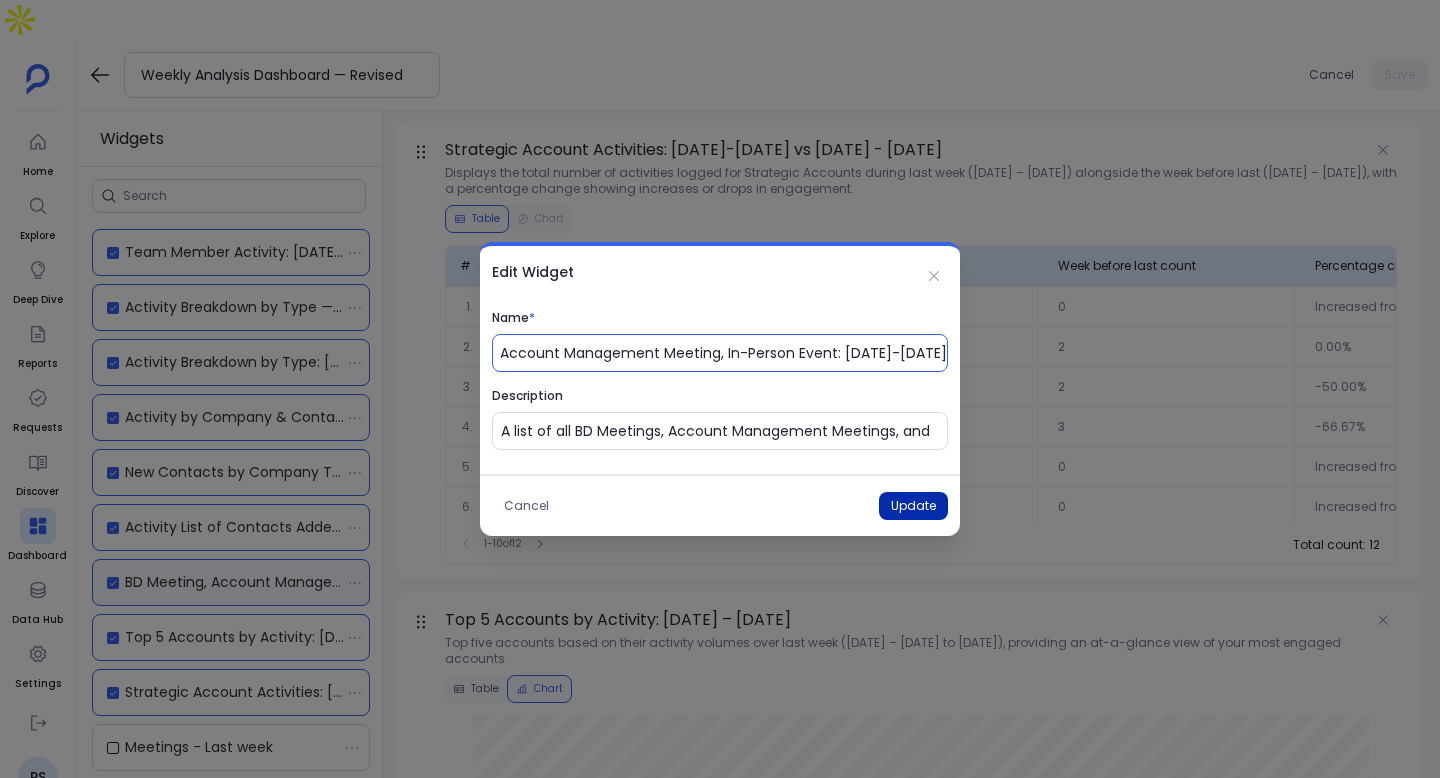 type on "BD Meeting, Account Management Meeting, In-Person Event: 29 Jun-5 July 2025" 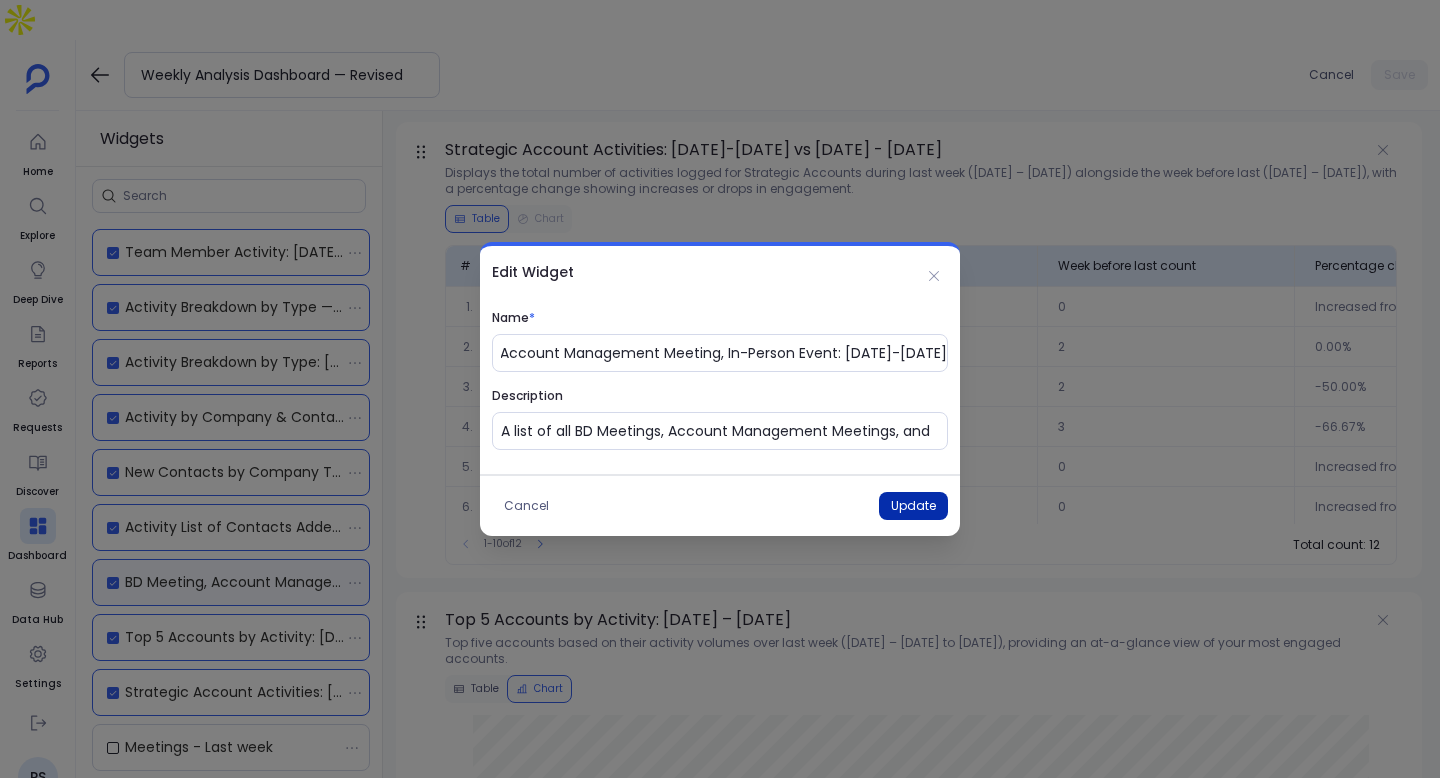 click on "Update" at bounding box center [913, 506] 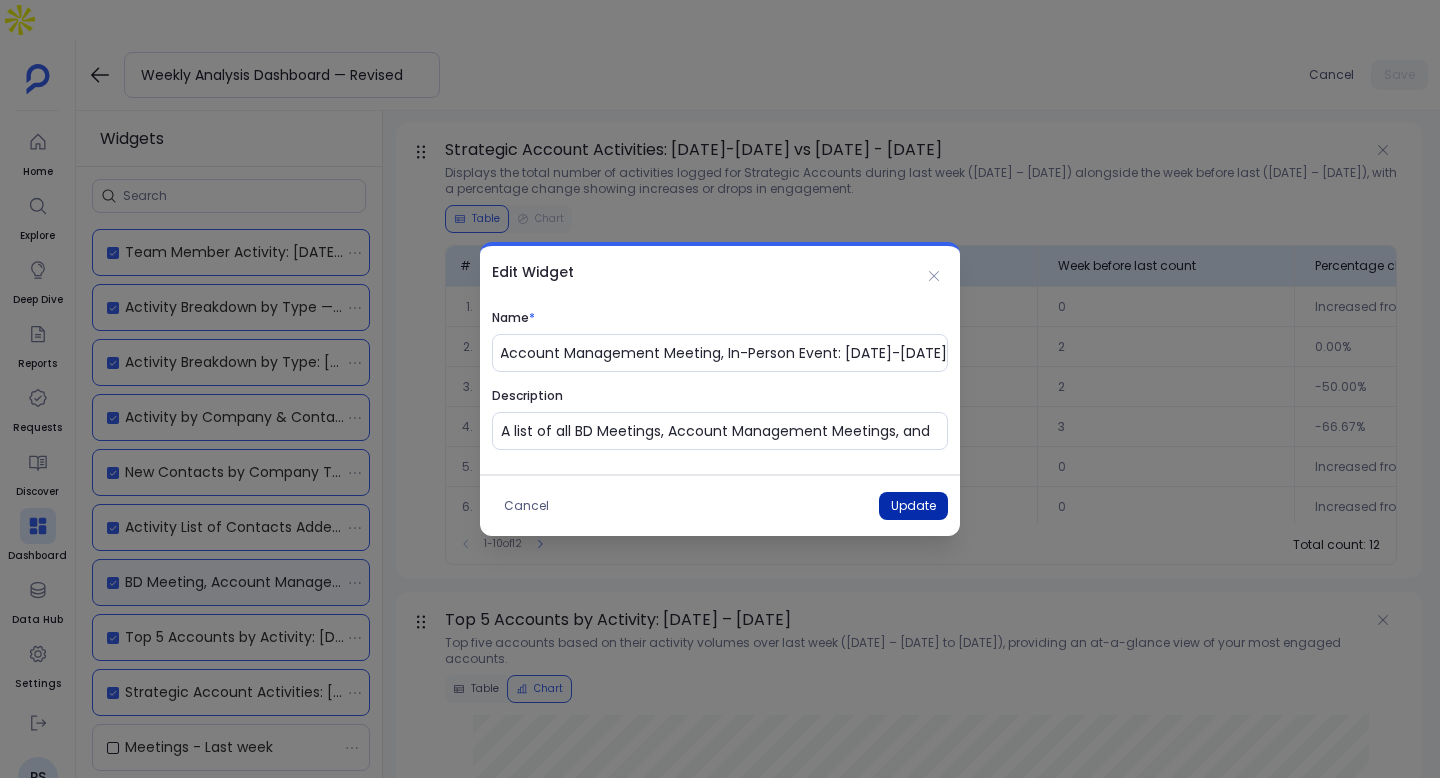 scroll, scrollTop: 0, scrollLeft: 0, axis: both 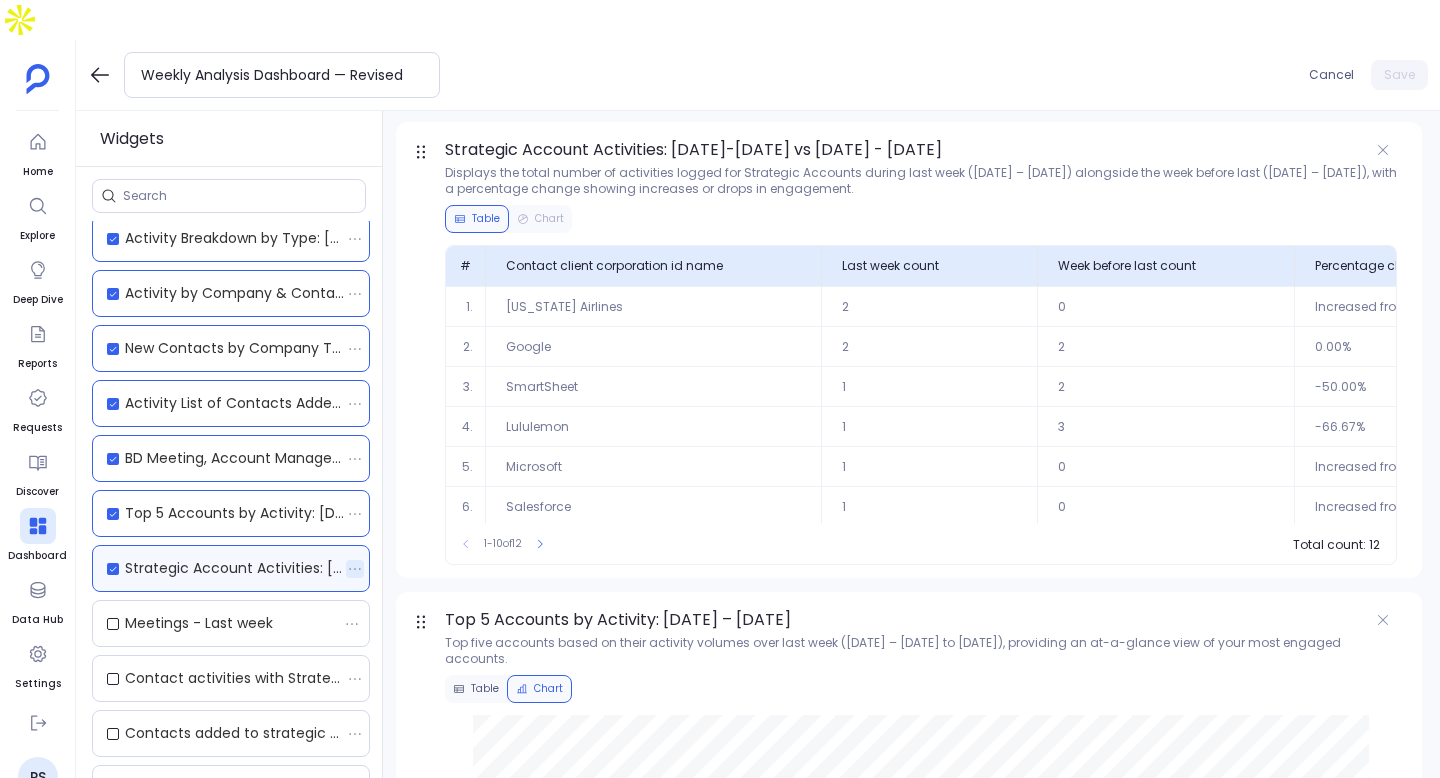 click 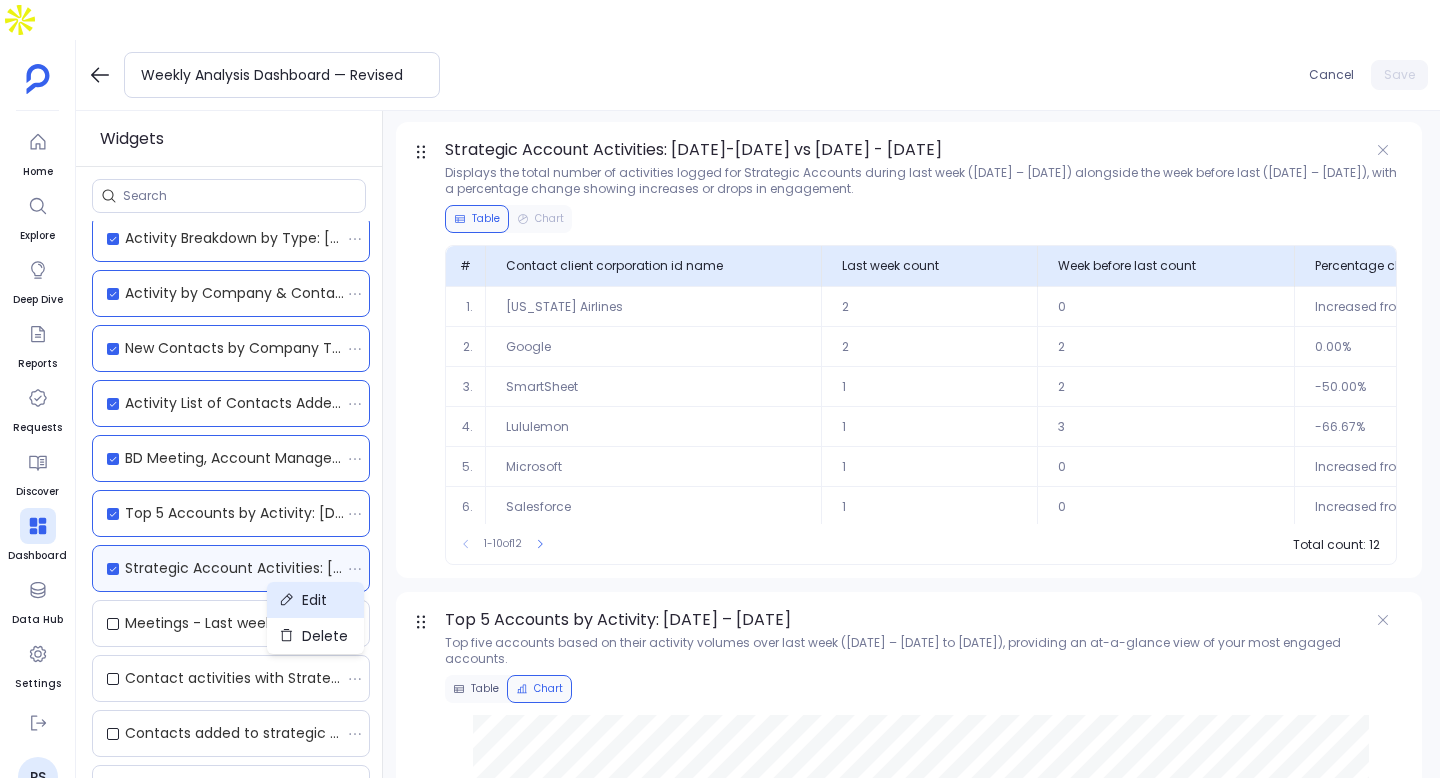 click on "Edit" at bounding box center (315, 600) 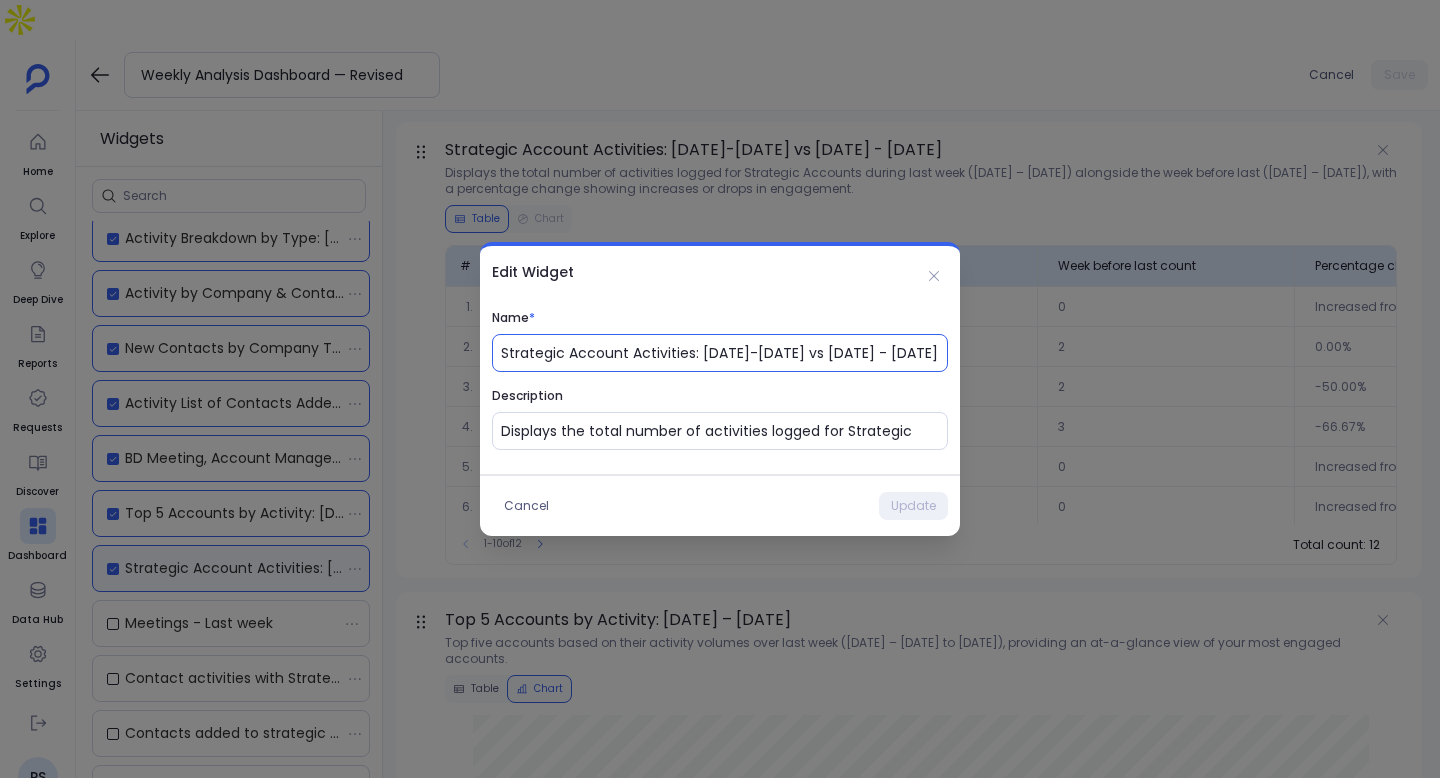 click on "Strategic Account Activities: 22-28 Jun vs 29 Jun - 5 July 2025" at bounding box center (724, 353) 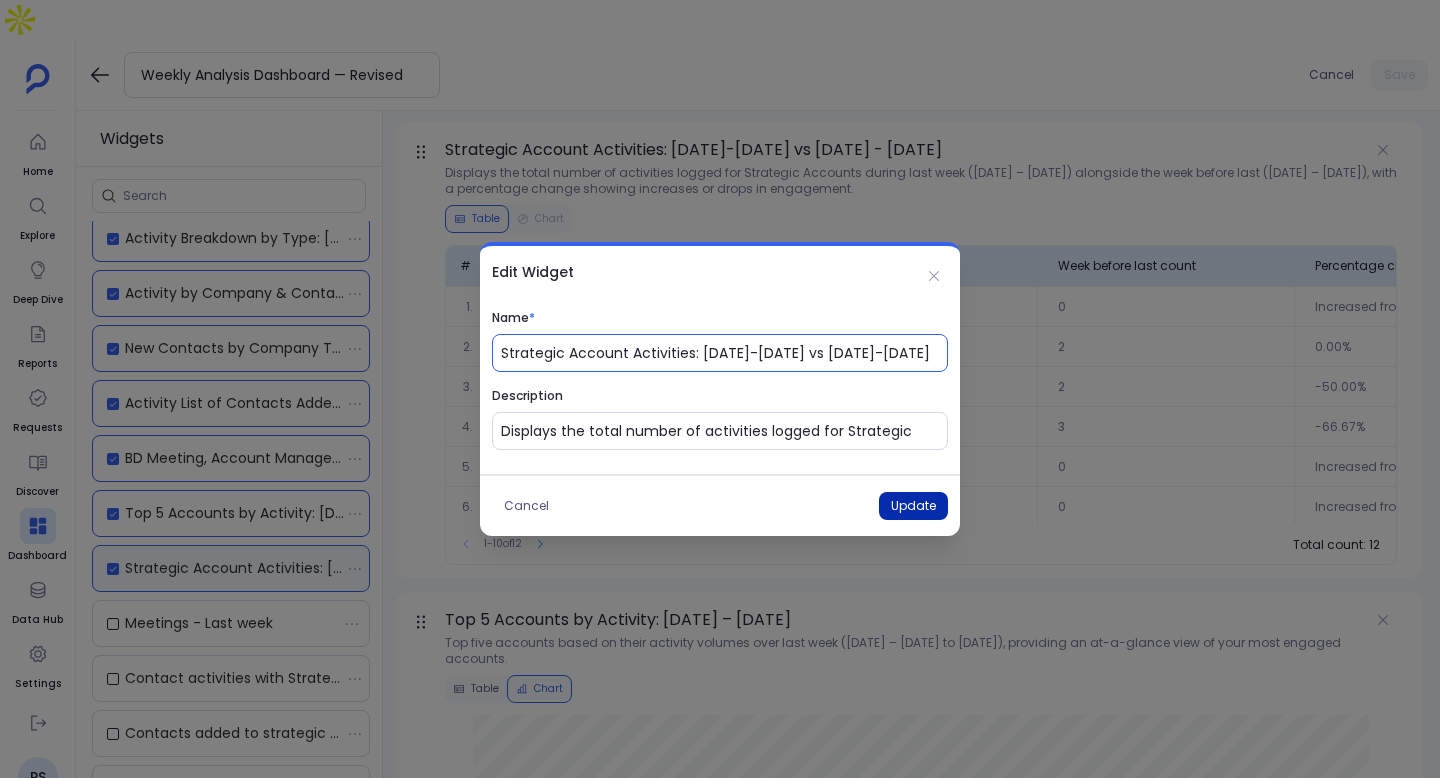 type on "Strategic Account Activities: 22-28 Jun vs 29 Jun-5 July 2025" 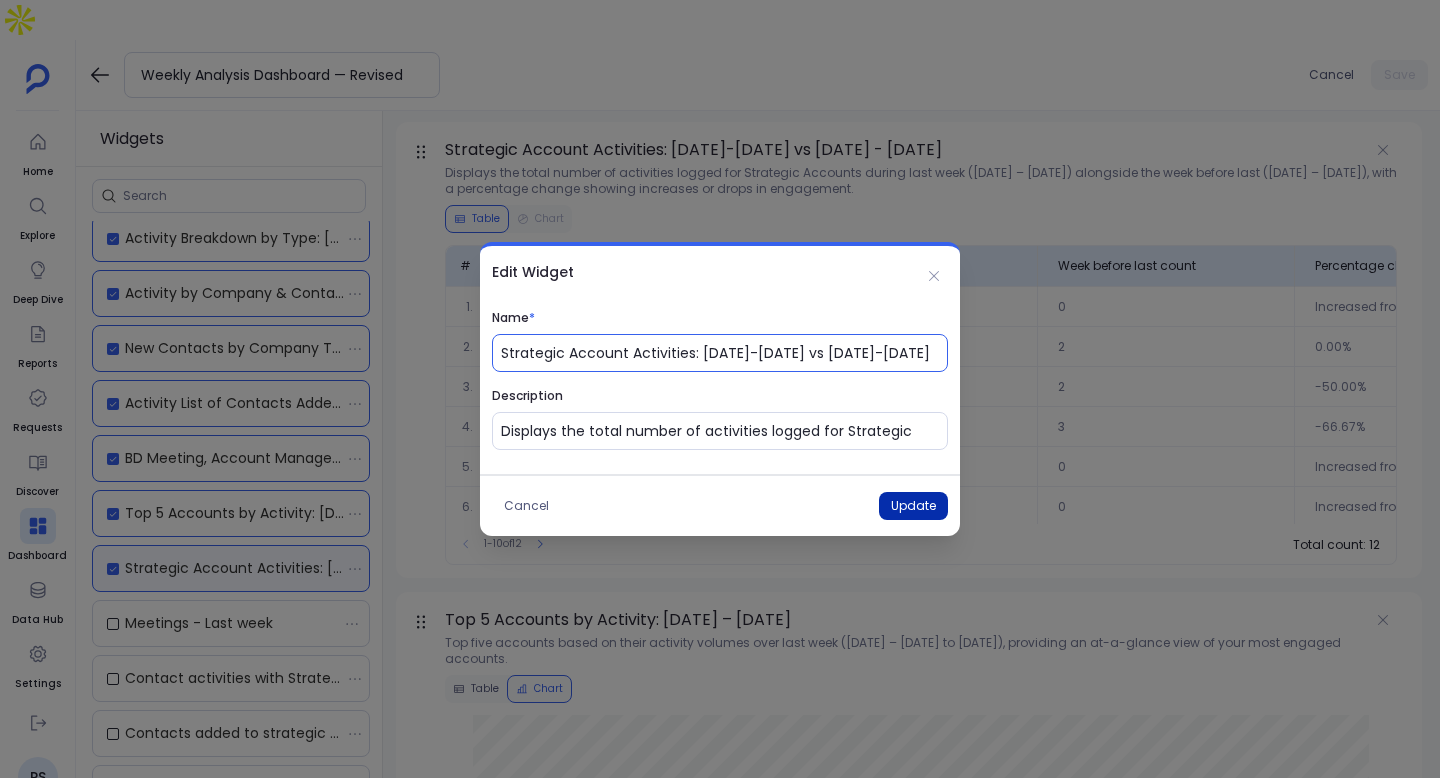 click on "Update" at bounding box center (913, 506) 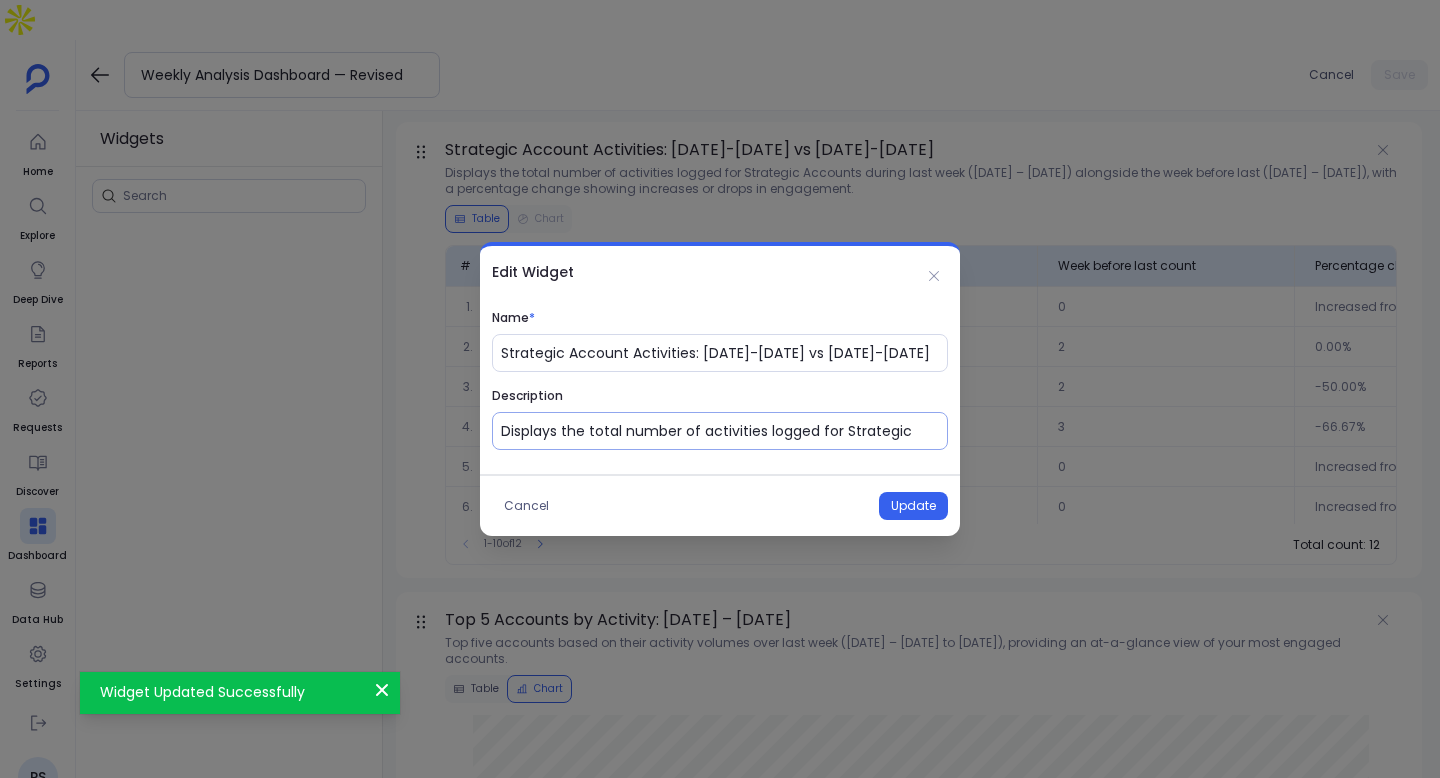 scroll, scrollTop: 0, scrollLeft: 0, axis: both 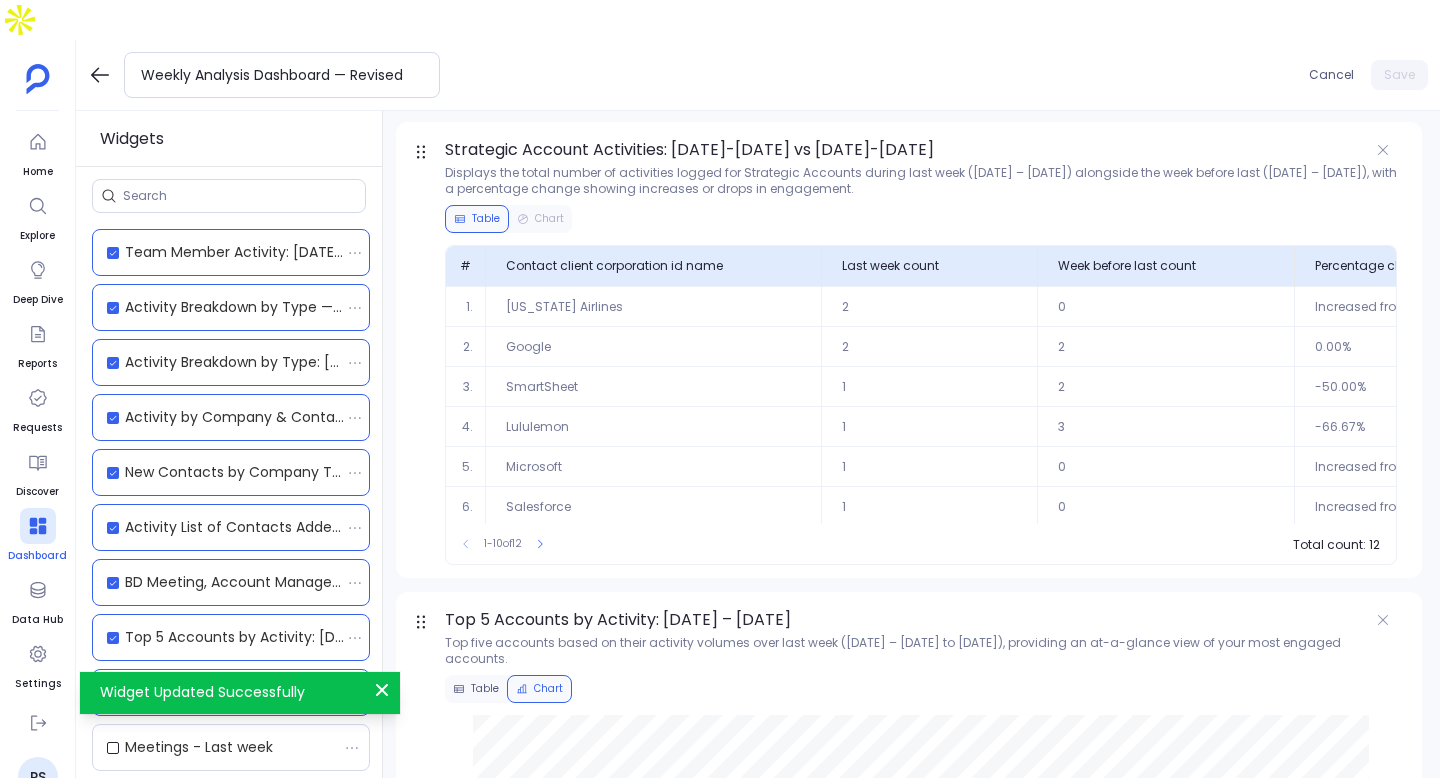 click 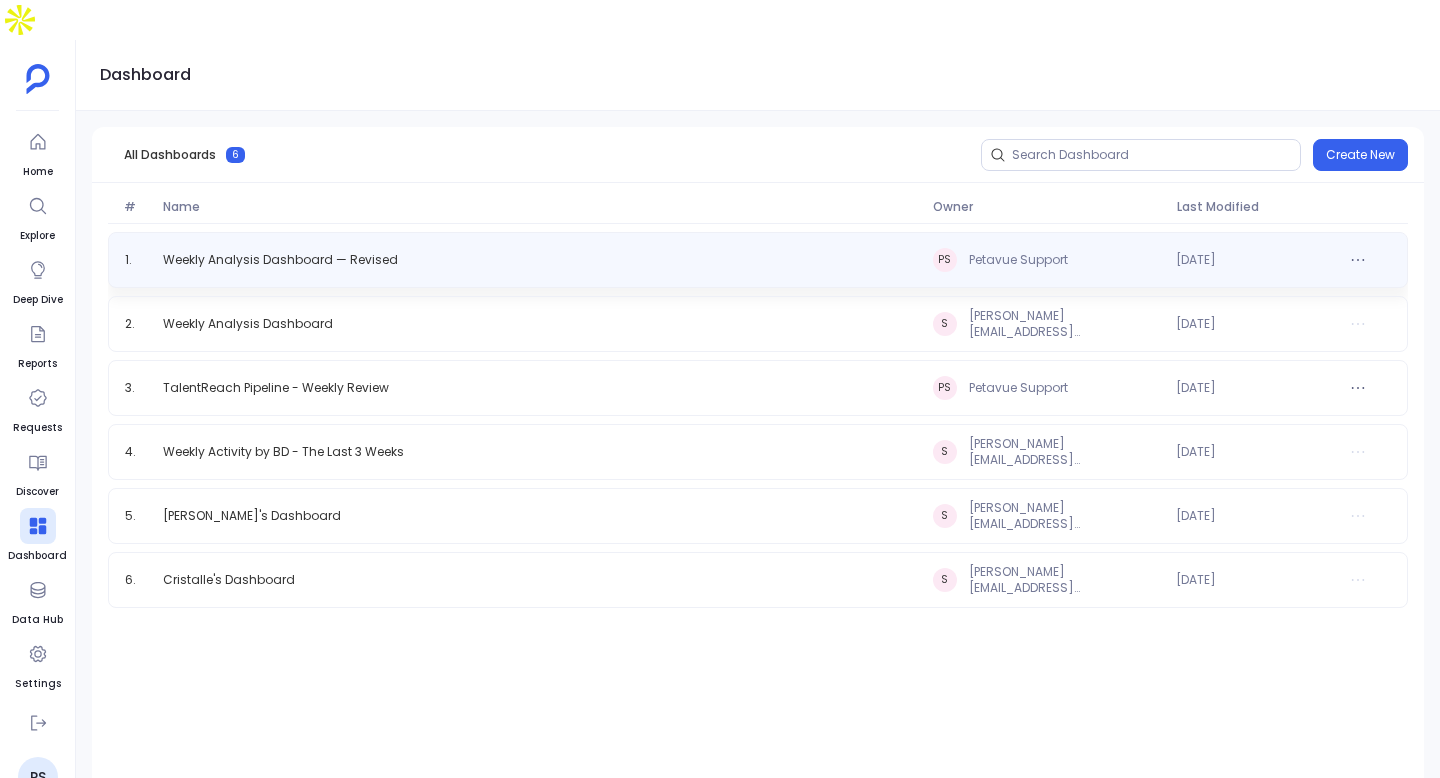 click on "1 . Weekly Analysis Dashboard — Revised PS Petavue Support 7th Jul 2025" at bounding box center (758, 260) 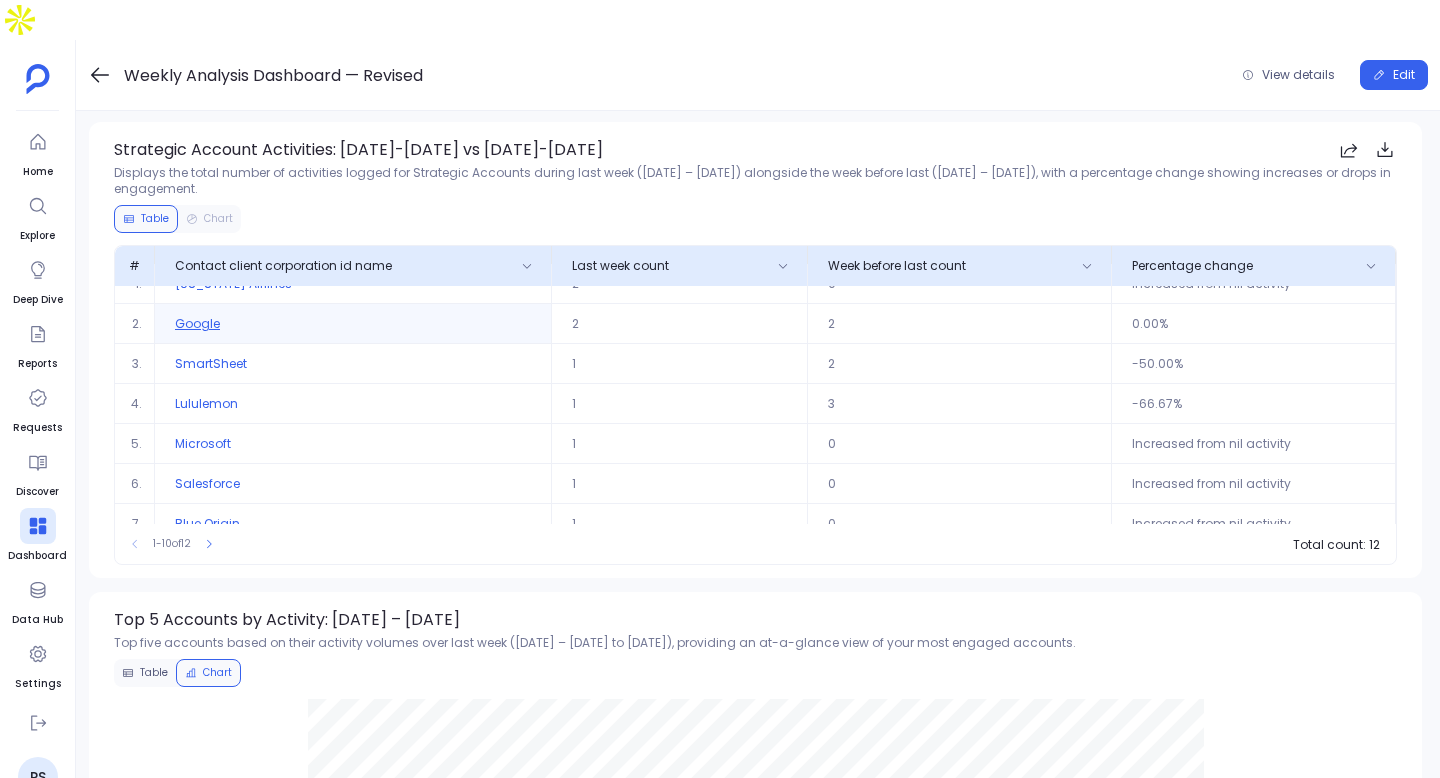 scroll, scrollTop: 0, scrollLeft: 0, axis: both 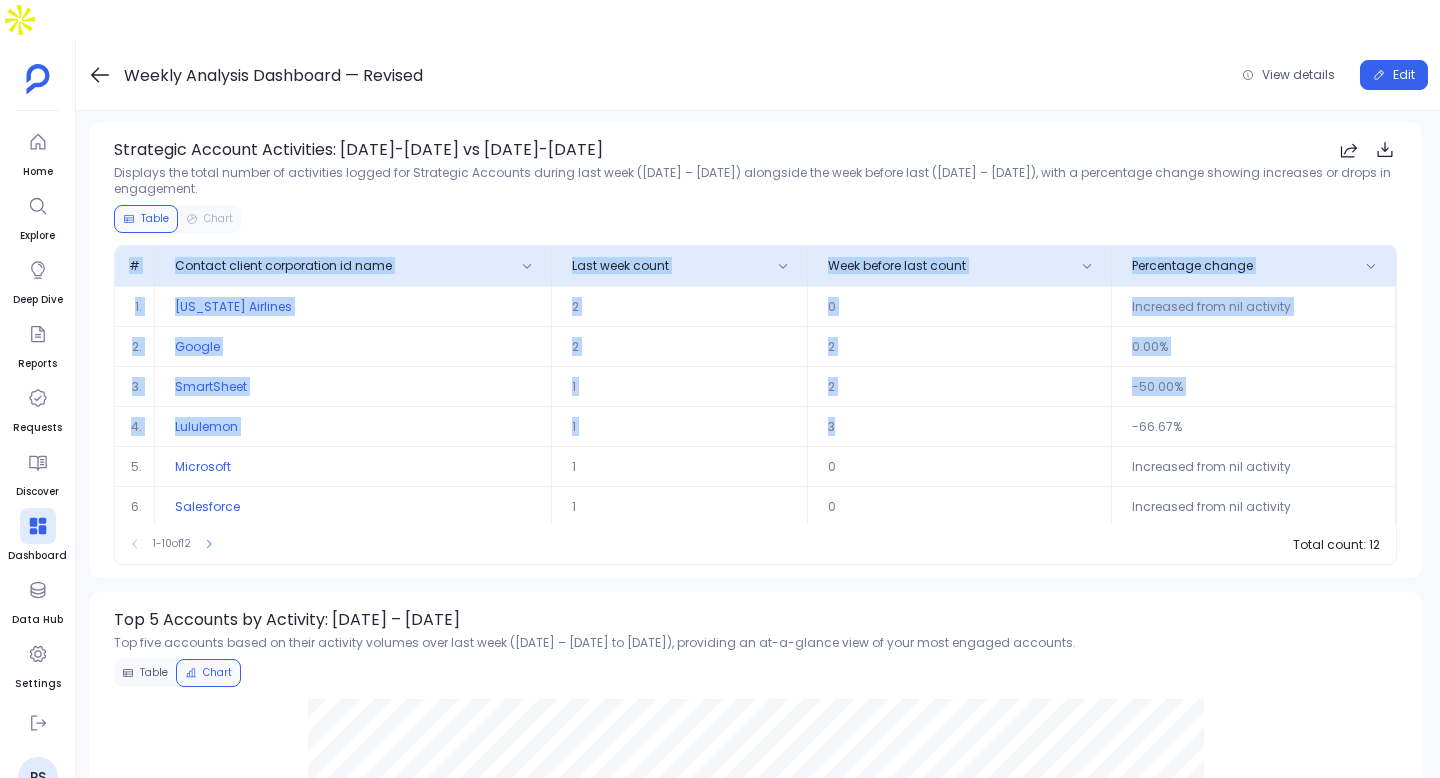 drag, startPoint x: 128, startPoint y: 219, endPoint x: 912, endPoint y: 384, distance: 801.17474 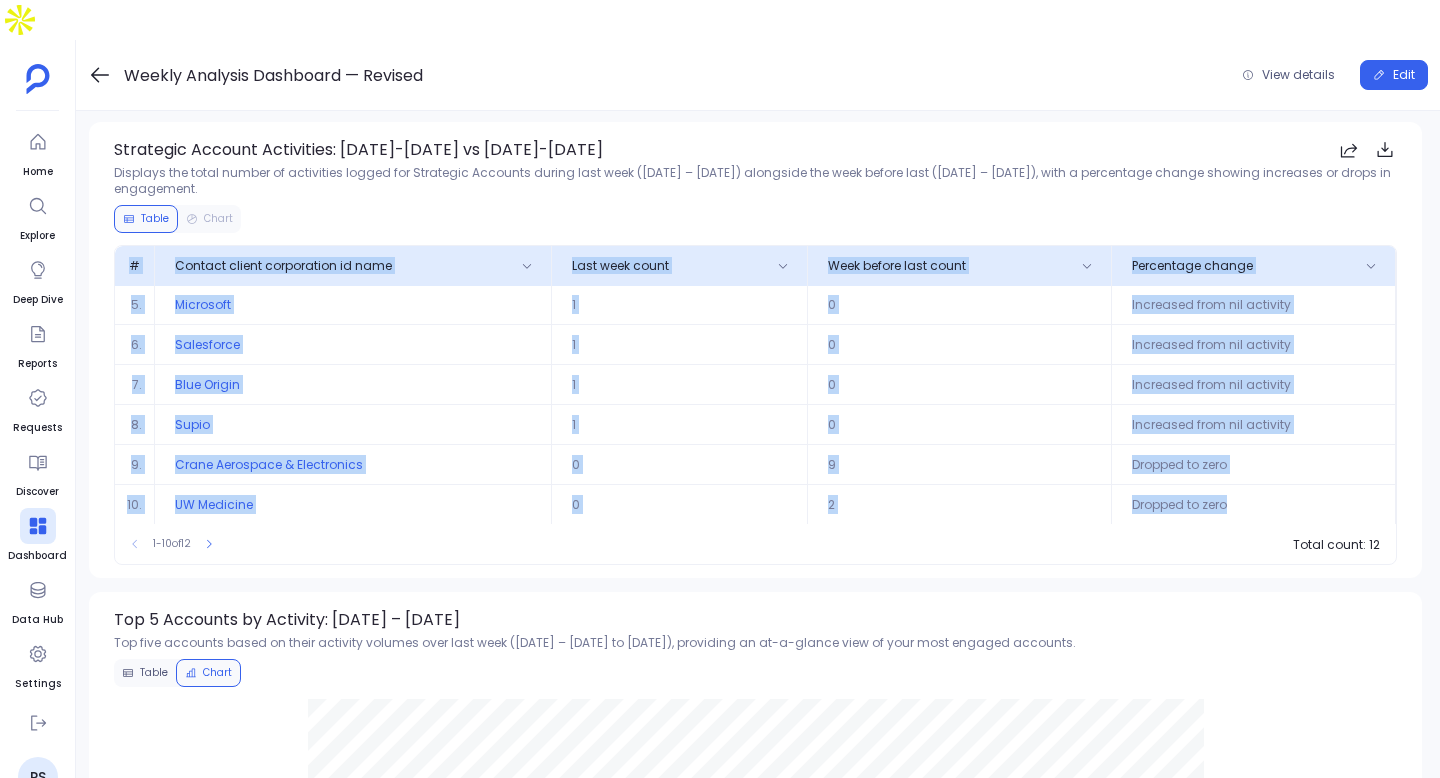 click on "Dropped to zero" at bounding box center (1254, 504) 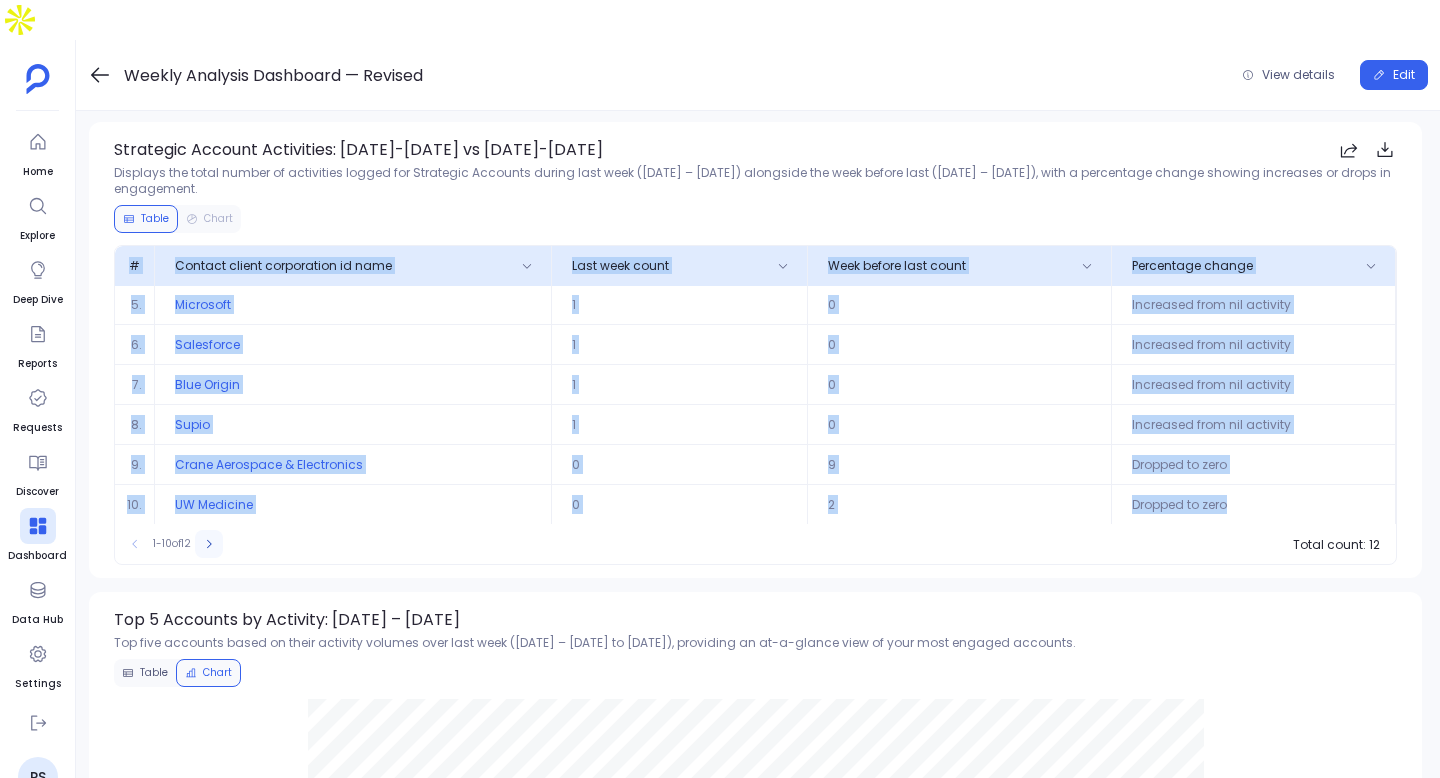 click at bounding box center [209, 544] 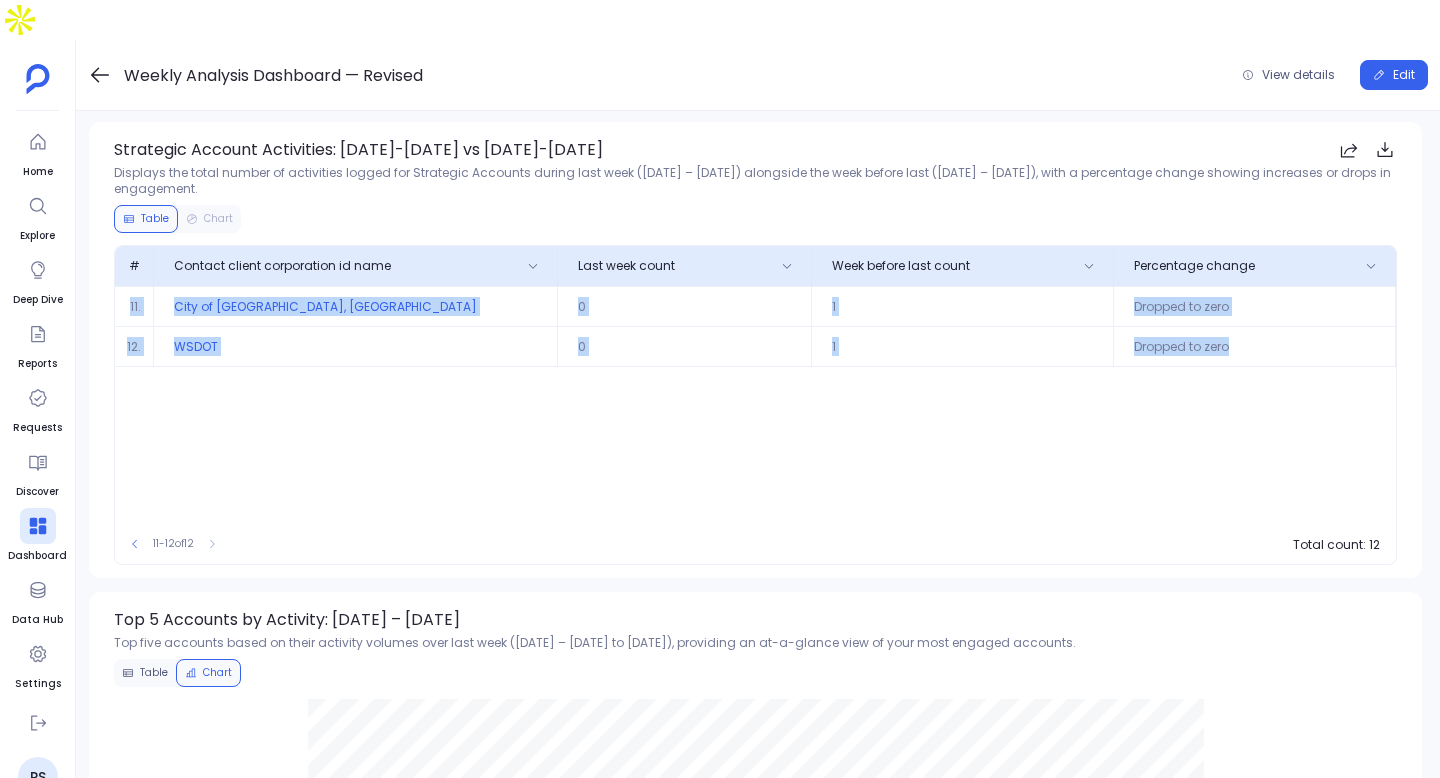 drag, startPoint x: 127, startPoint y: 259, endPoint x: 1384, endPoint y: 299, distance: 1257.6362 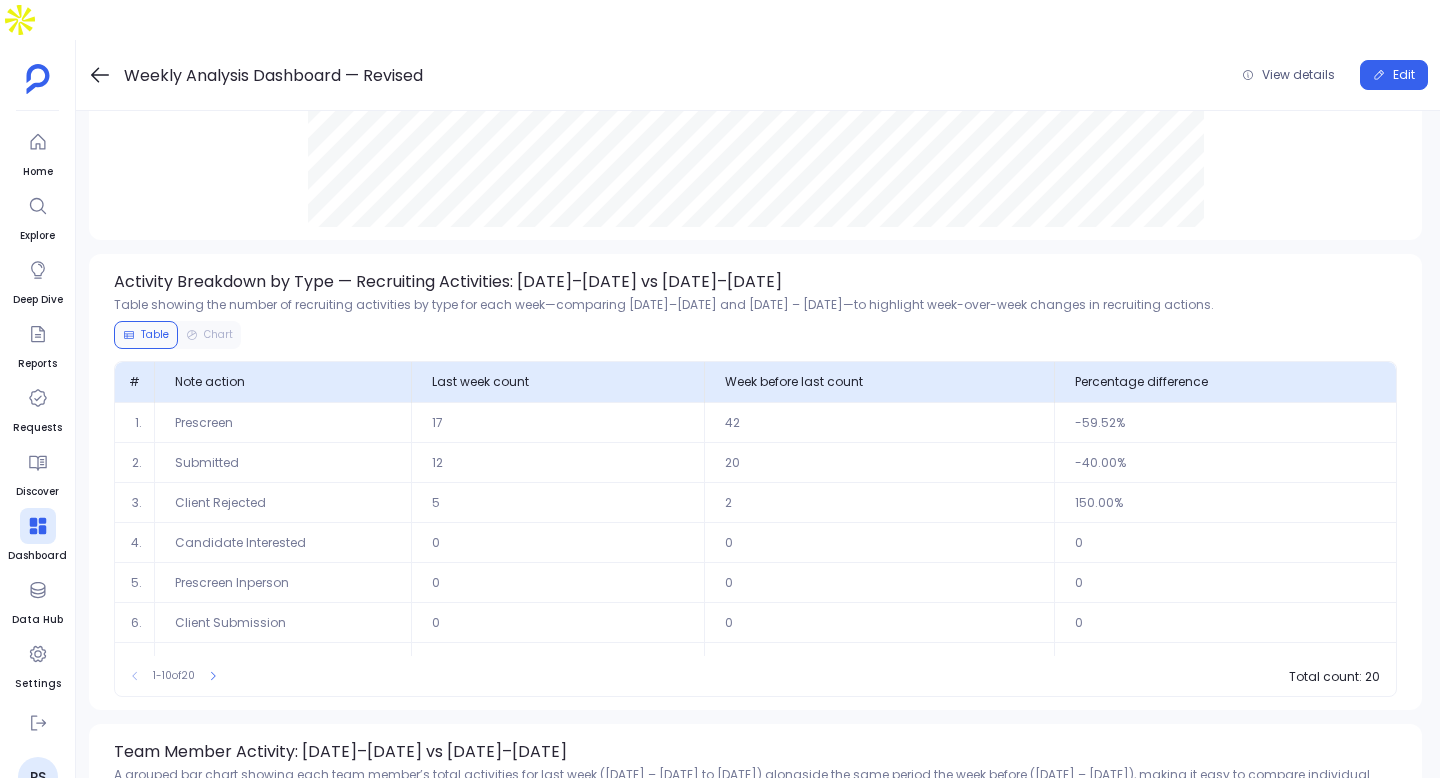 scroll, scrollTop: 1356, scrollLeft: 0, axis: vertical 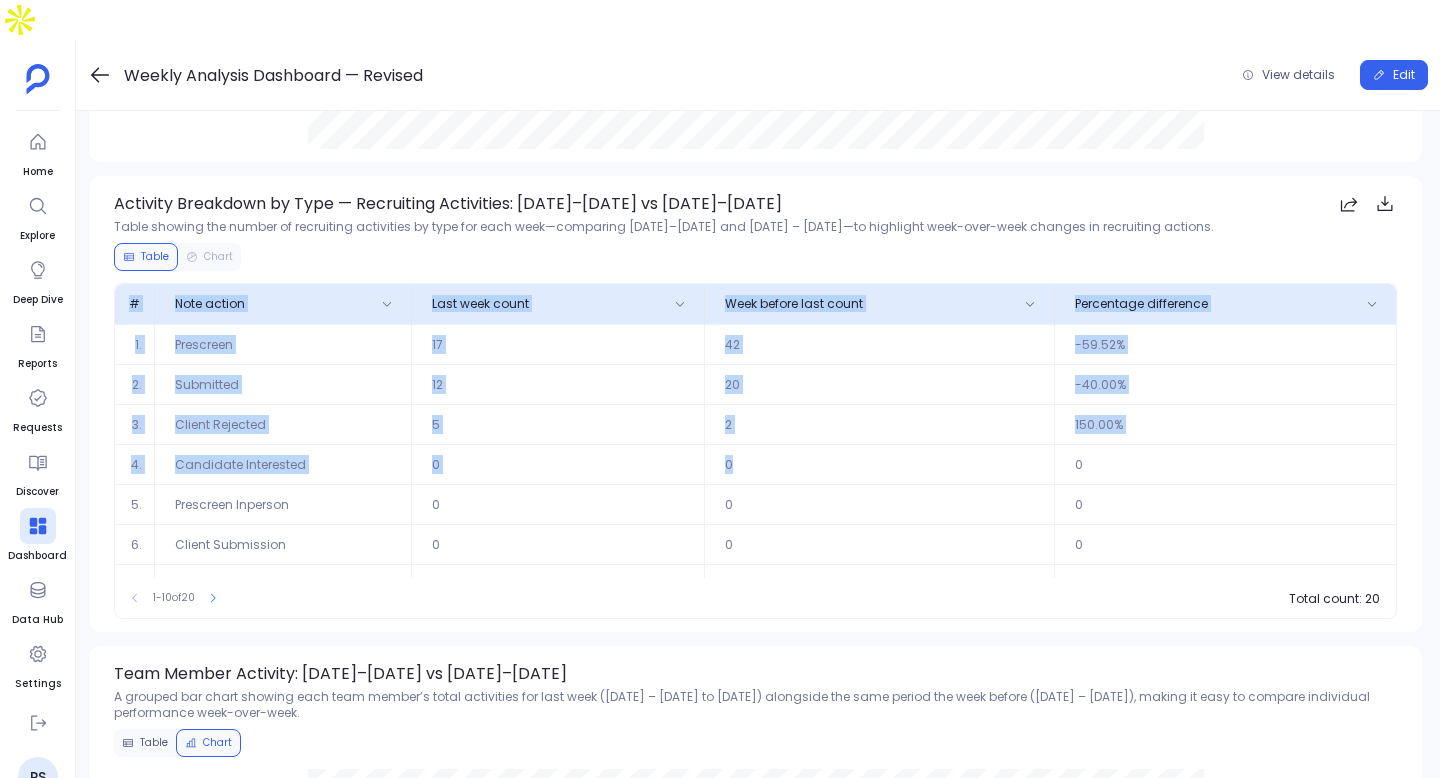 drag, startPoint x: 126, startPoint y: 265, endPoint x: 793, endPoint y: 420, distance: 684.77295 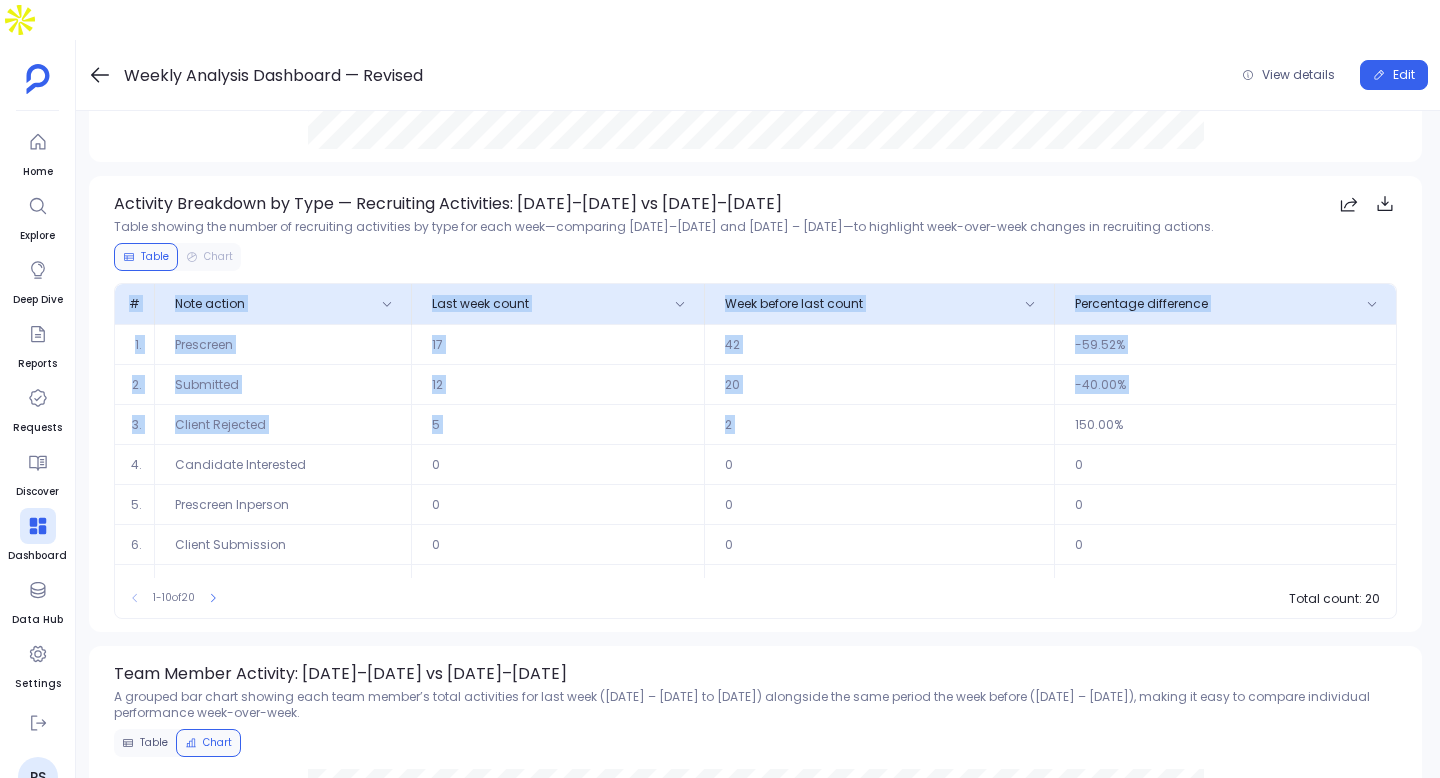 click on "150.00%" at bounding box center (1254, 1364) 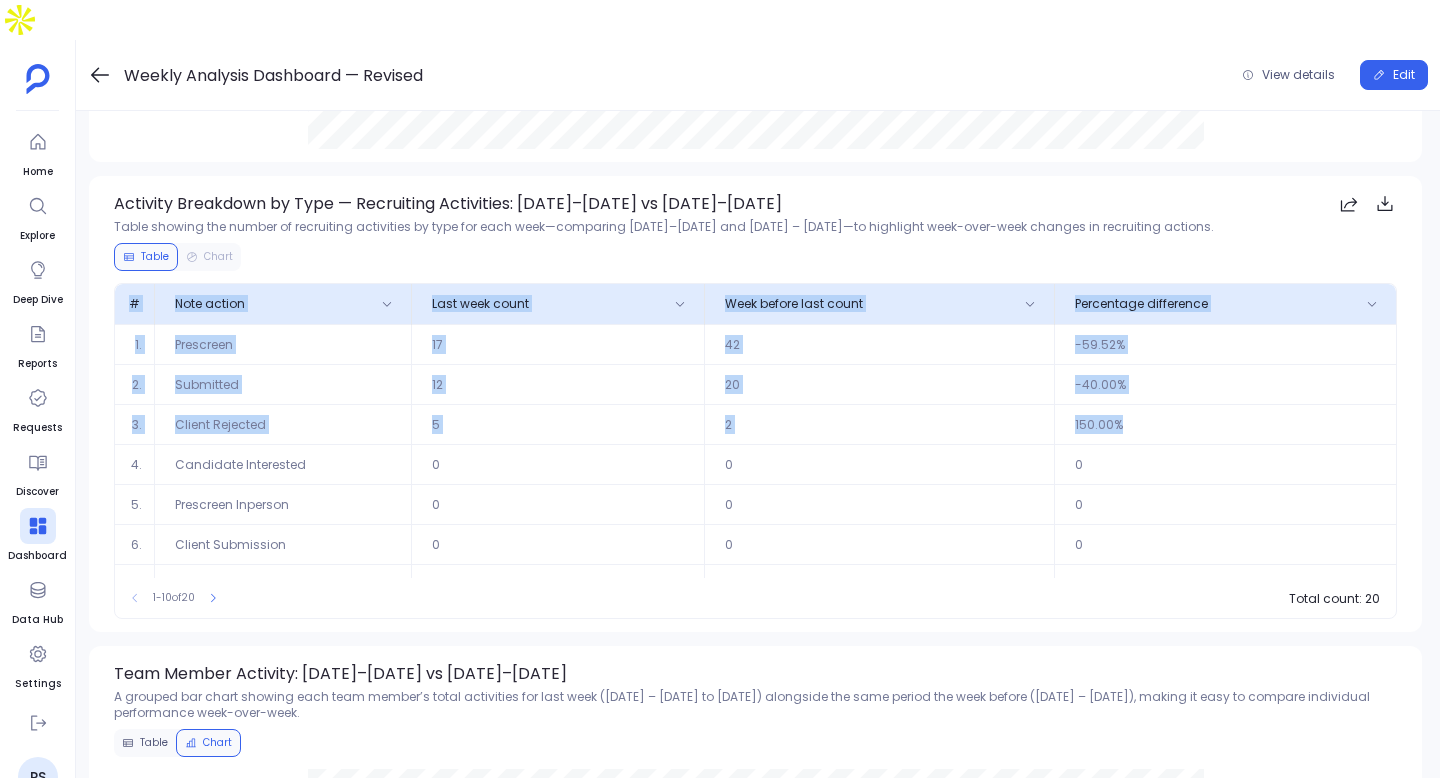 click on "150.00%" at bounding box center (1254, 1364) 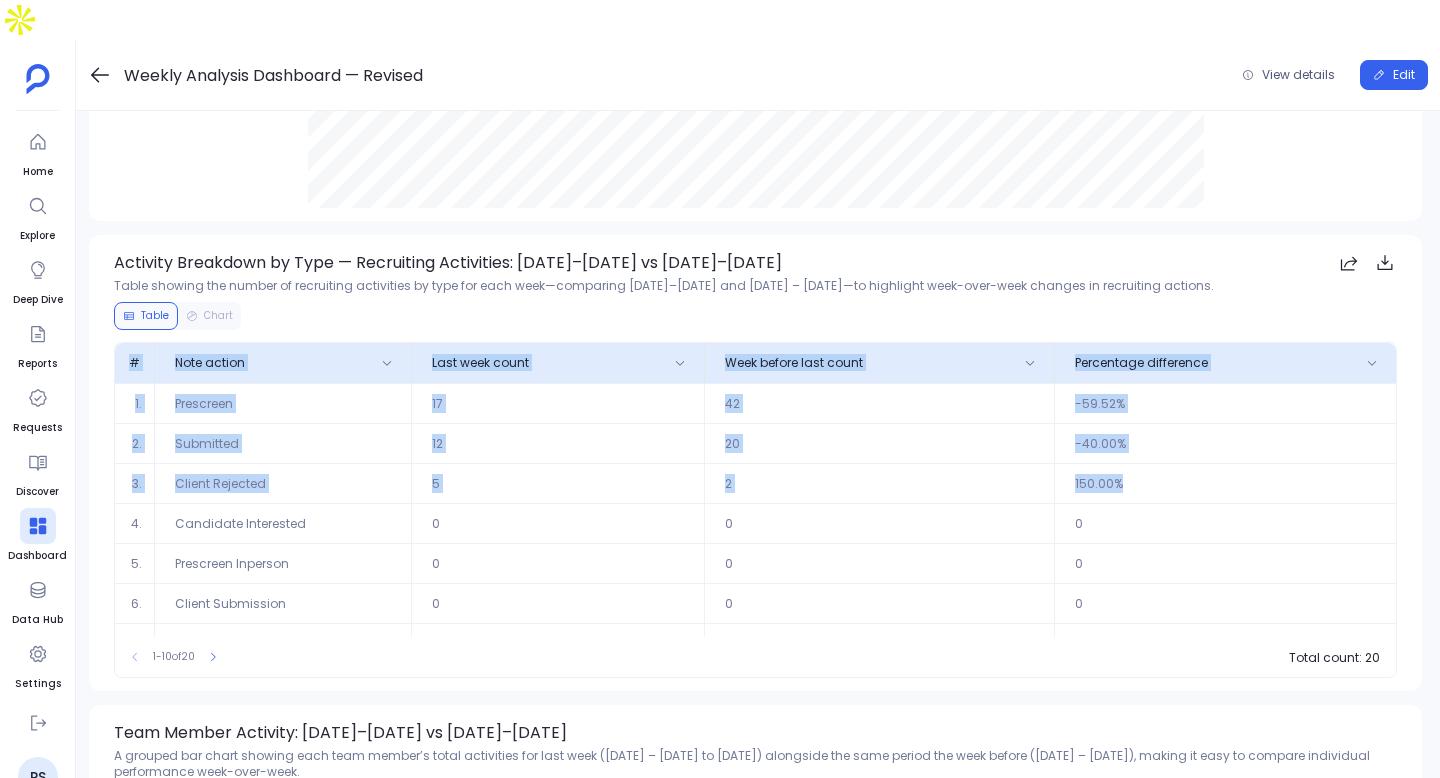 scroll, scrollTop: 1336, scrollLeft: 0, axis: vertical 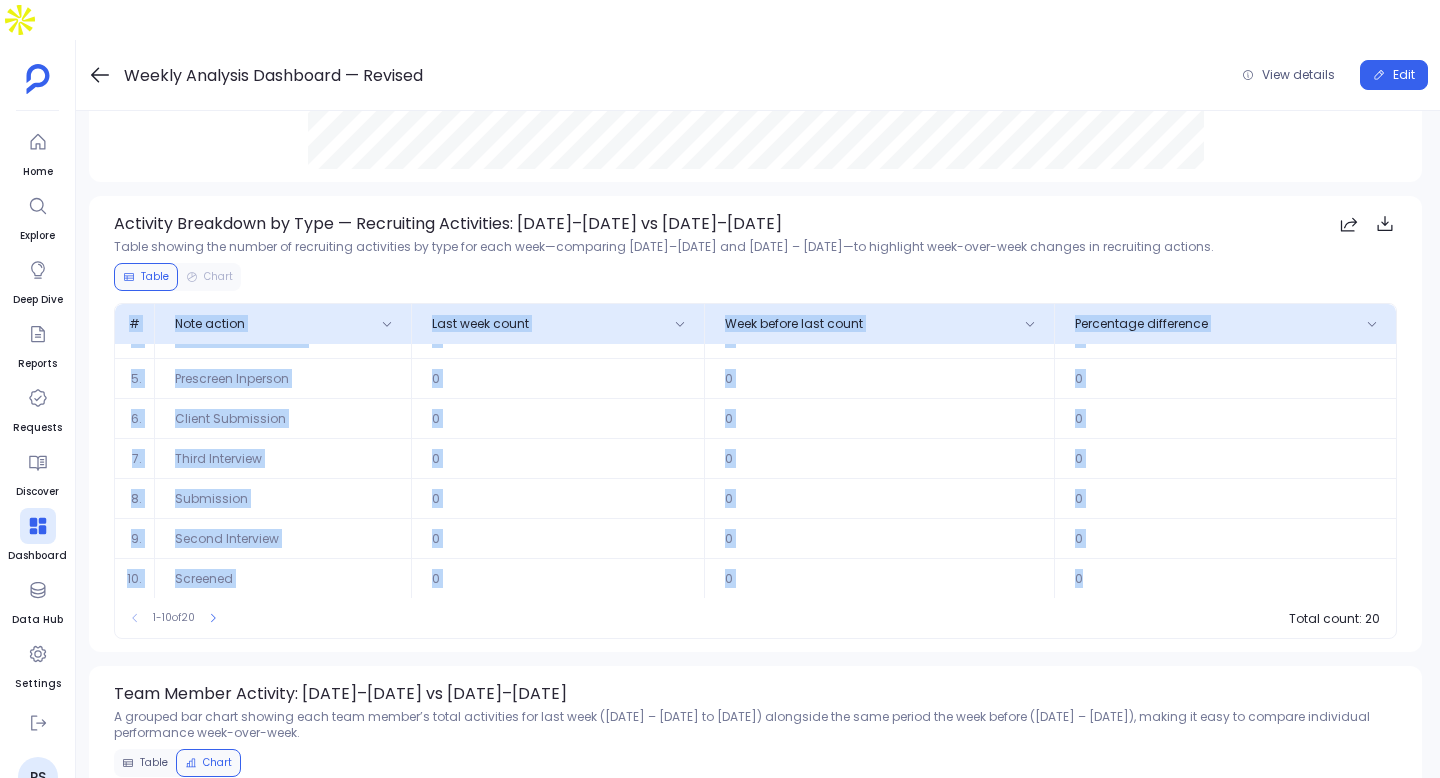 click on "0" at bounding box center [1225, 578] 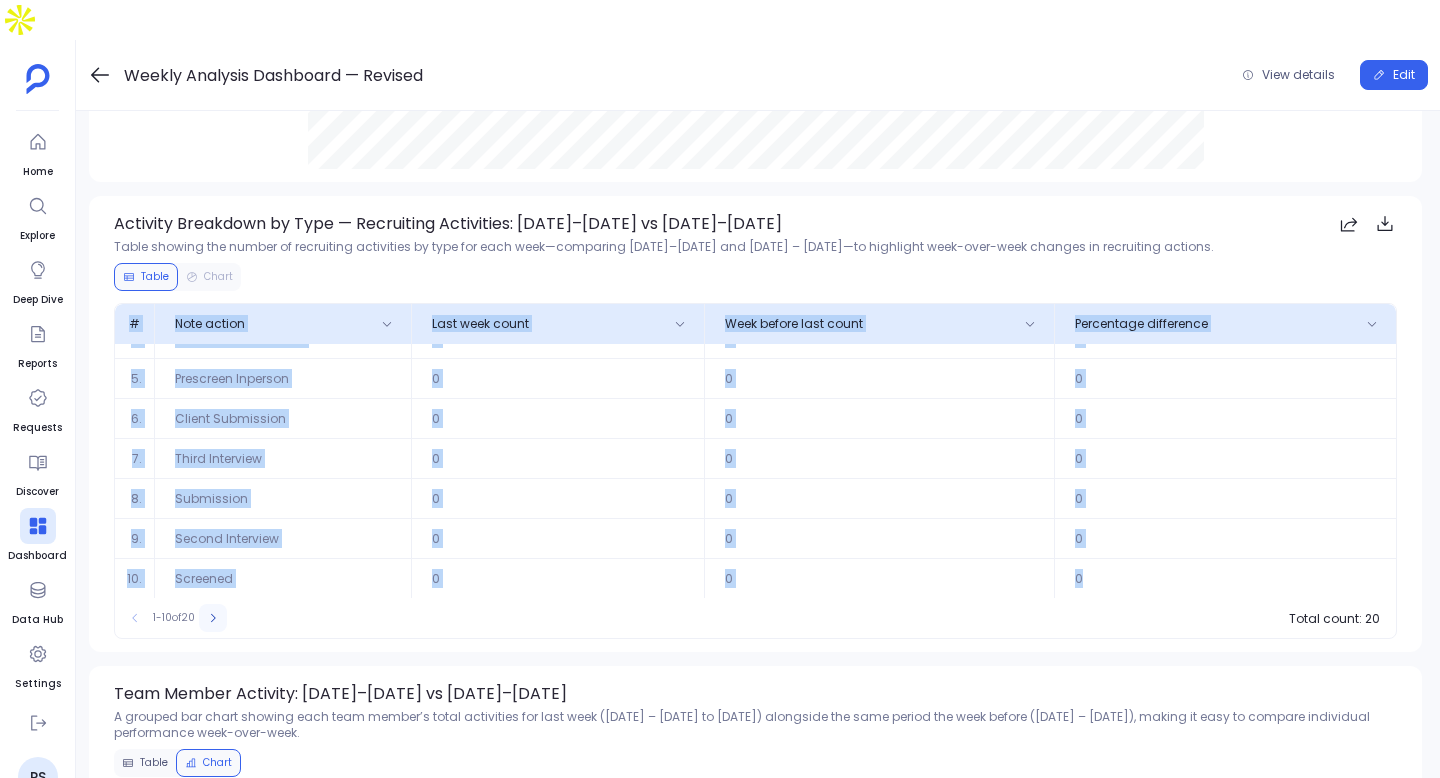 click 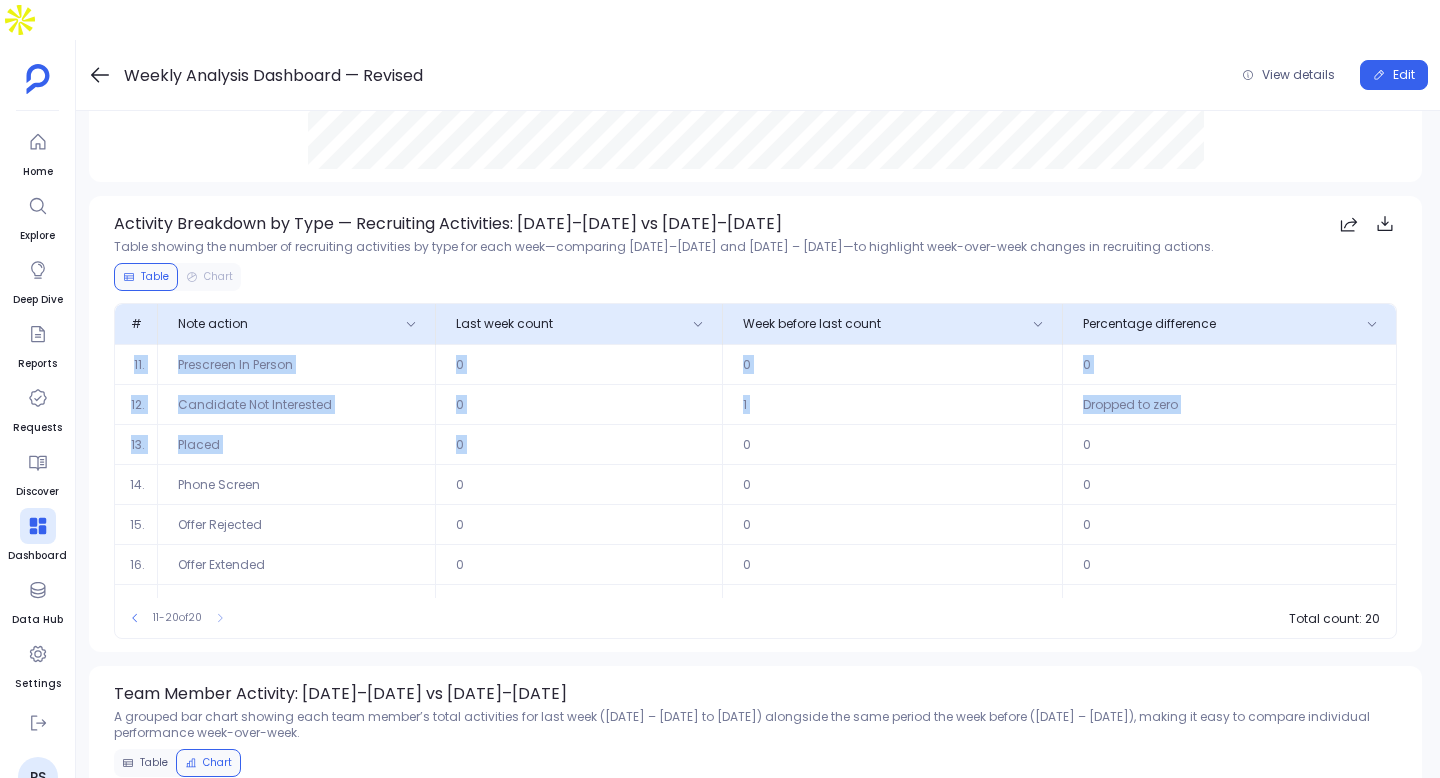 drag, startPoint x: 133, startPoint y: 320, endPoint x: 966, endPoint y: 464, distance: 845.355 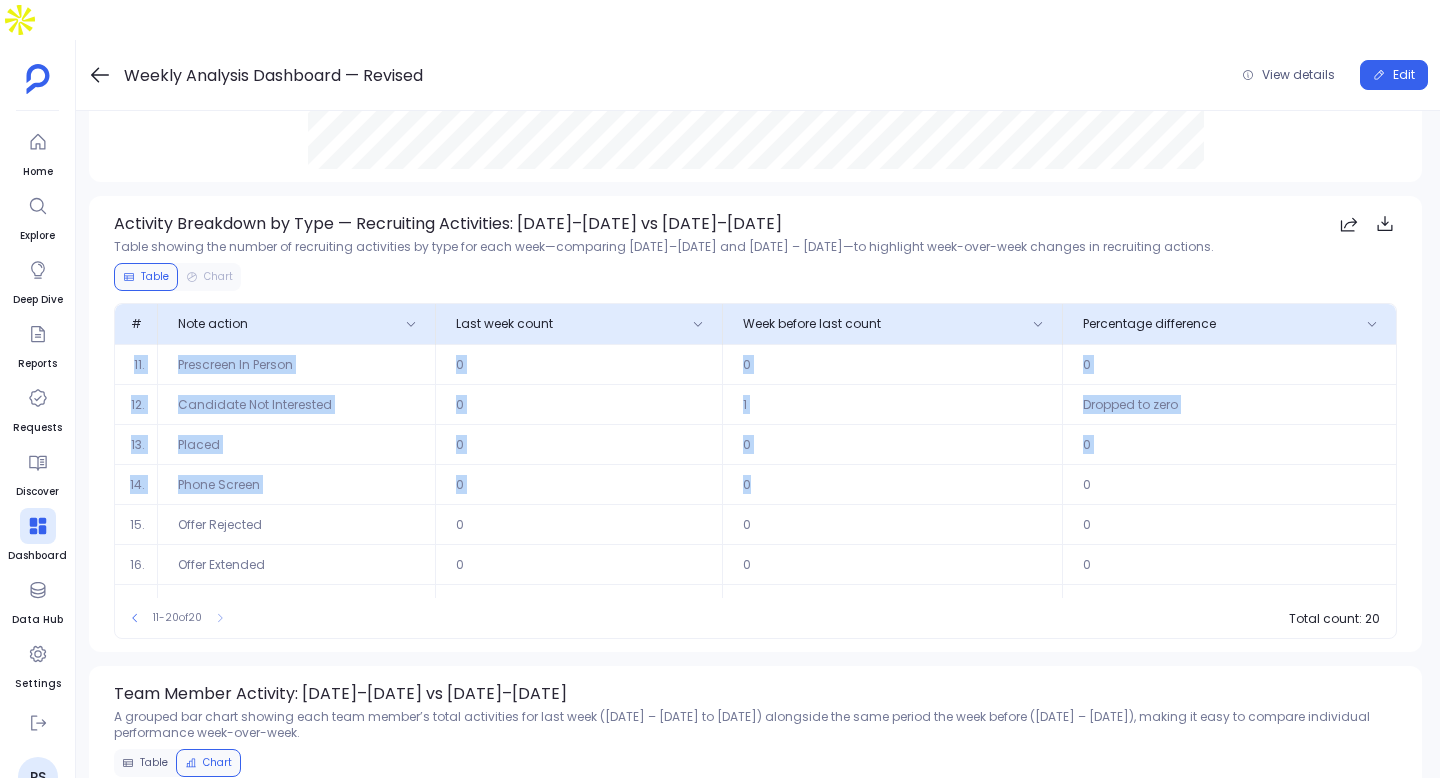 scroll, scrollTop: 146, scrollLeft: 0, axis: vertical 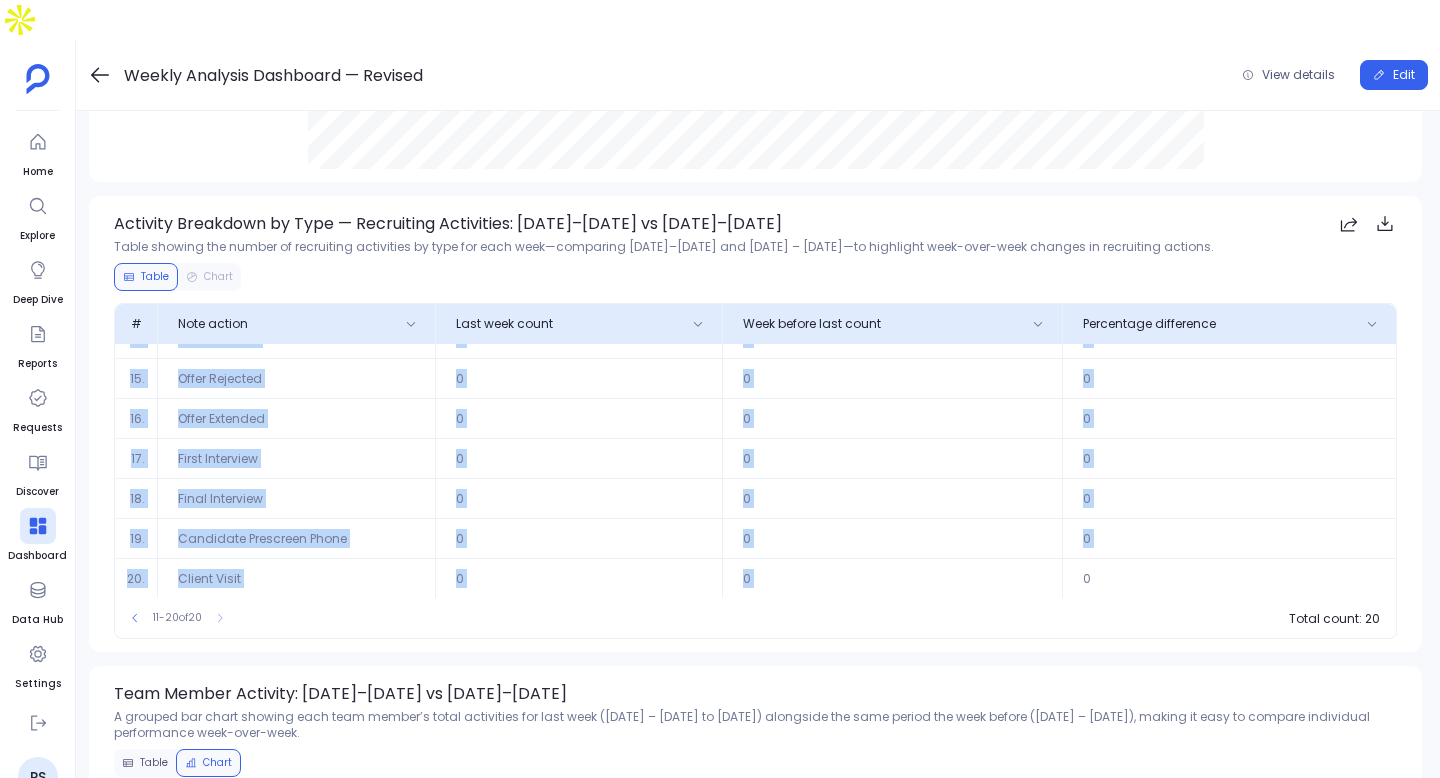 click on "0" at bounding box center (1229, 578) 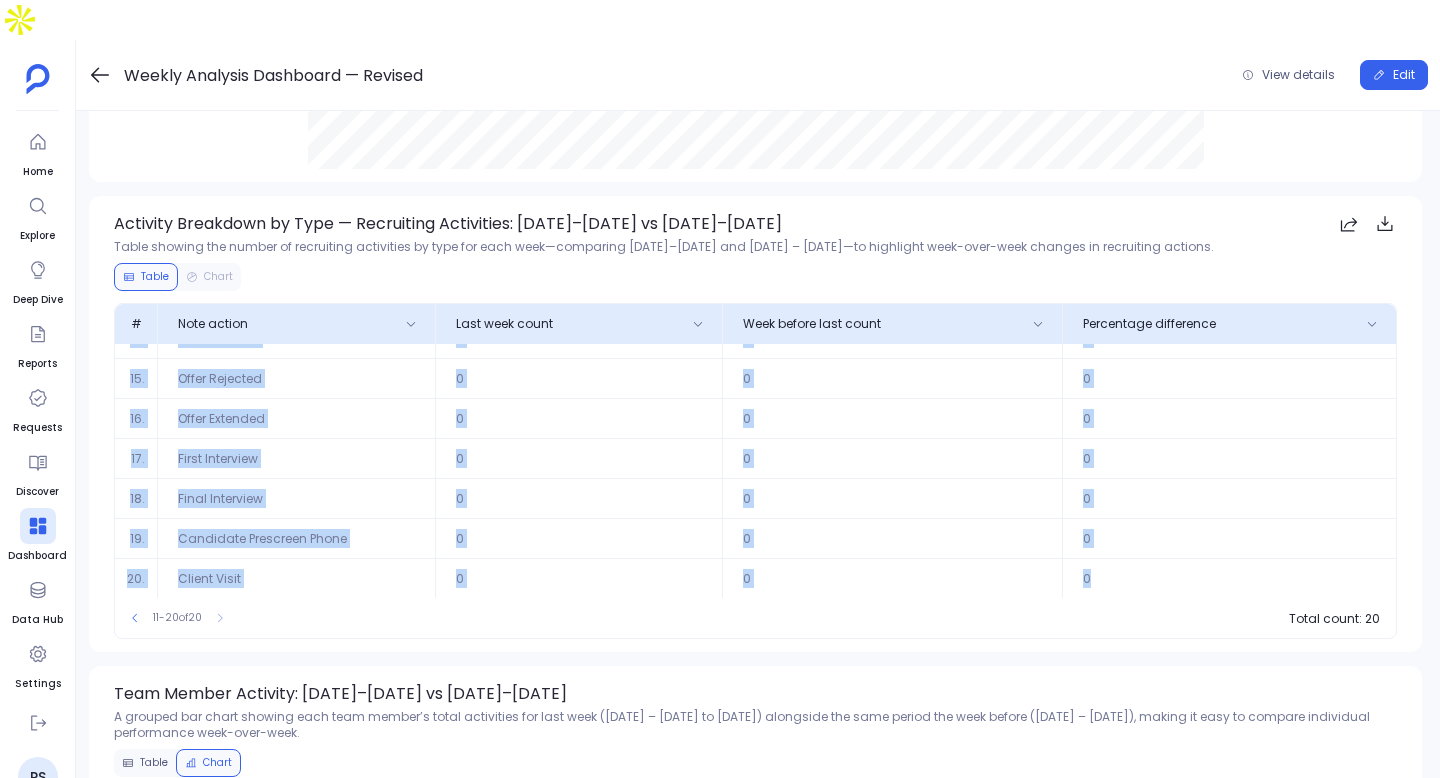 click on "0" at bounding box center [1229, 578] 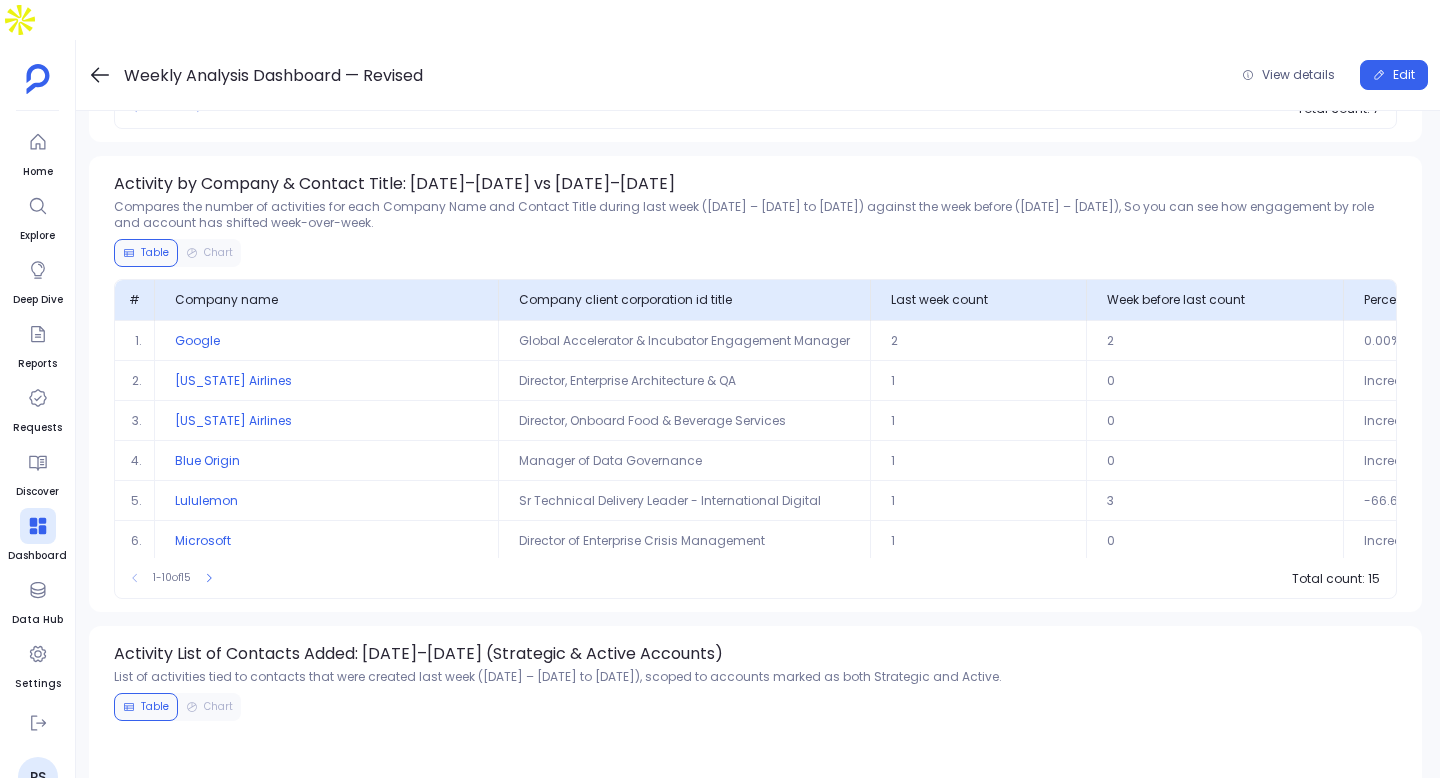 scroll, scrollTop: 3123, scrollLeft: 0, axis: vertical 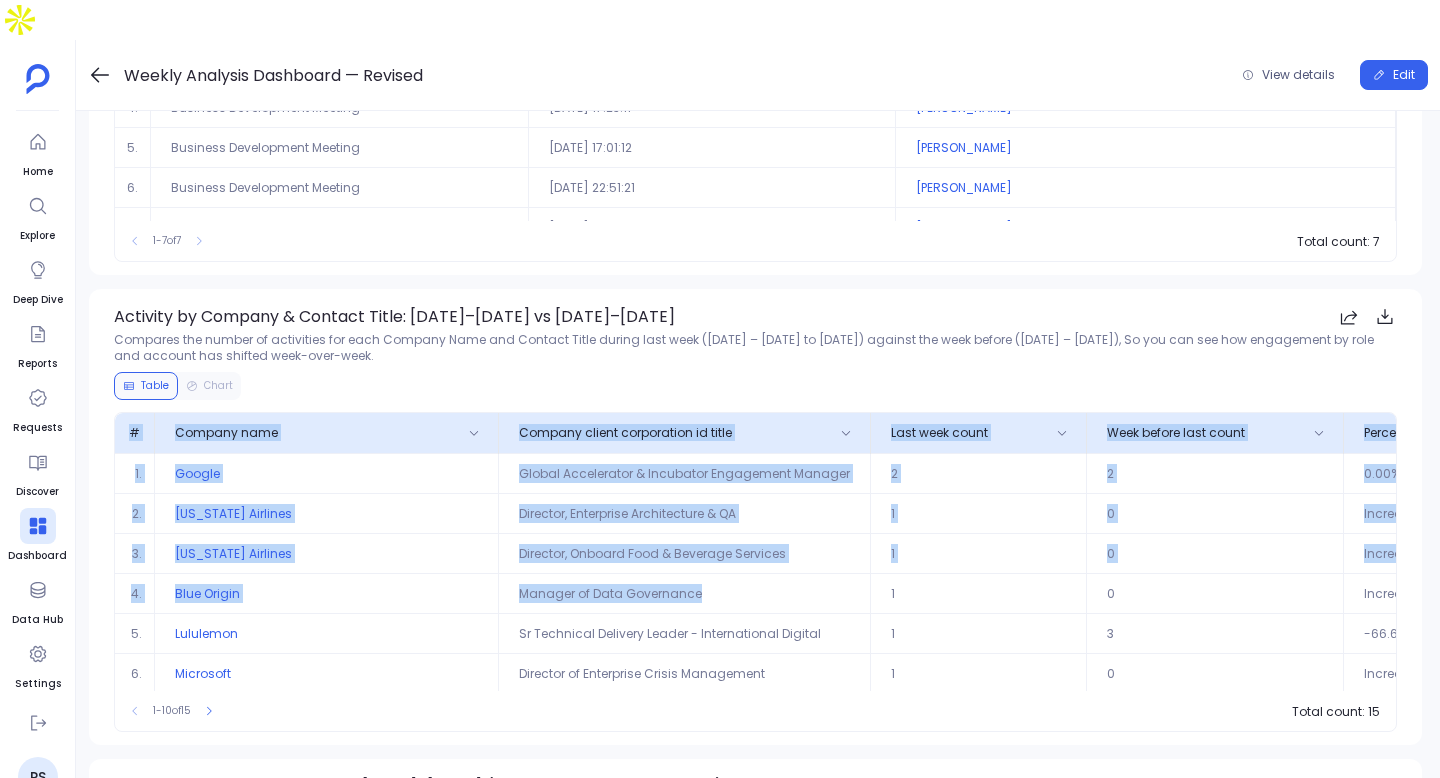 drag, startPoint x: 130, startPoint y: 390, endPoint x: 730, endPoint y: 545, distance: 619.6975 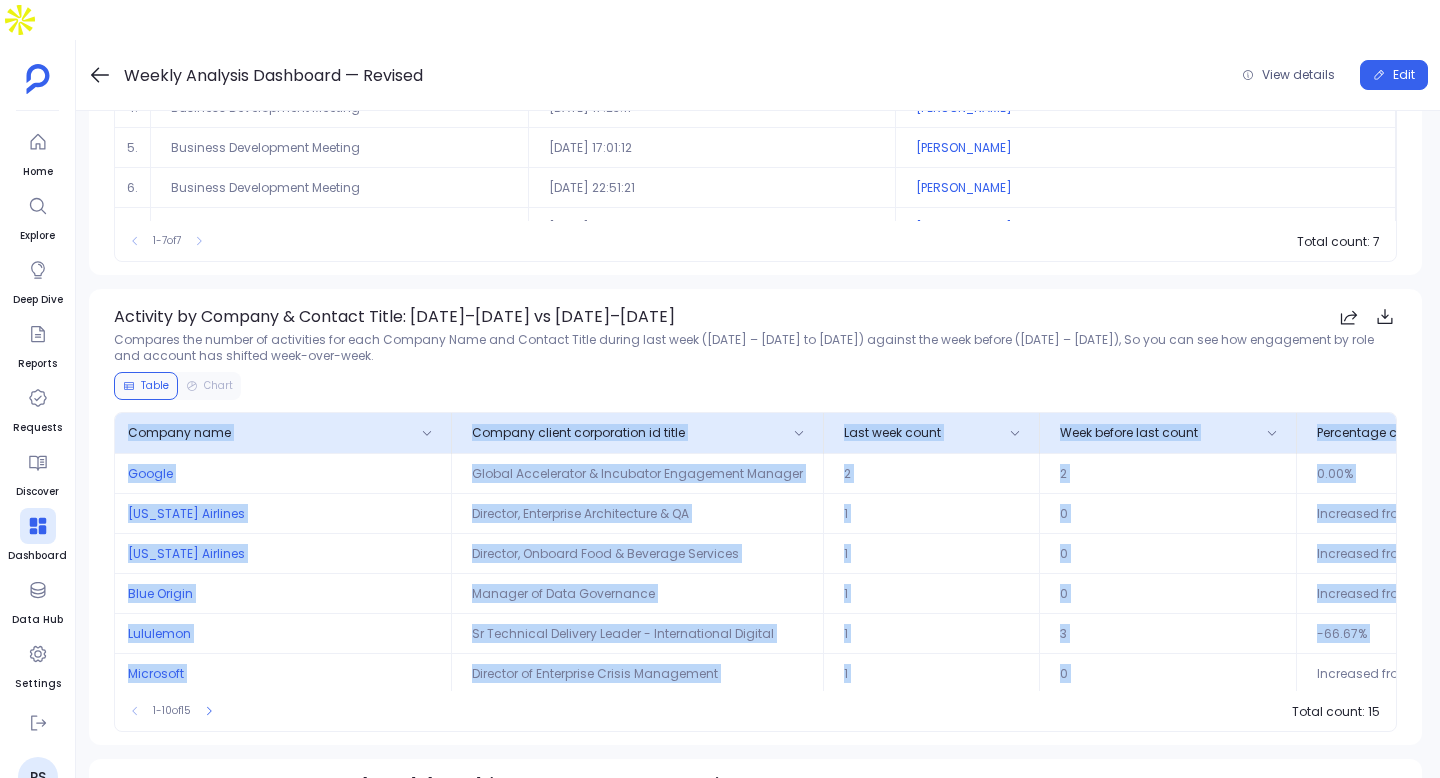 click on "Increased from nil activity" at bounding box center [1417, 673] 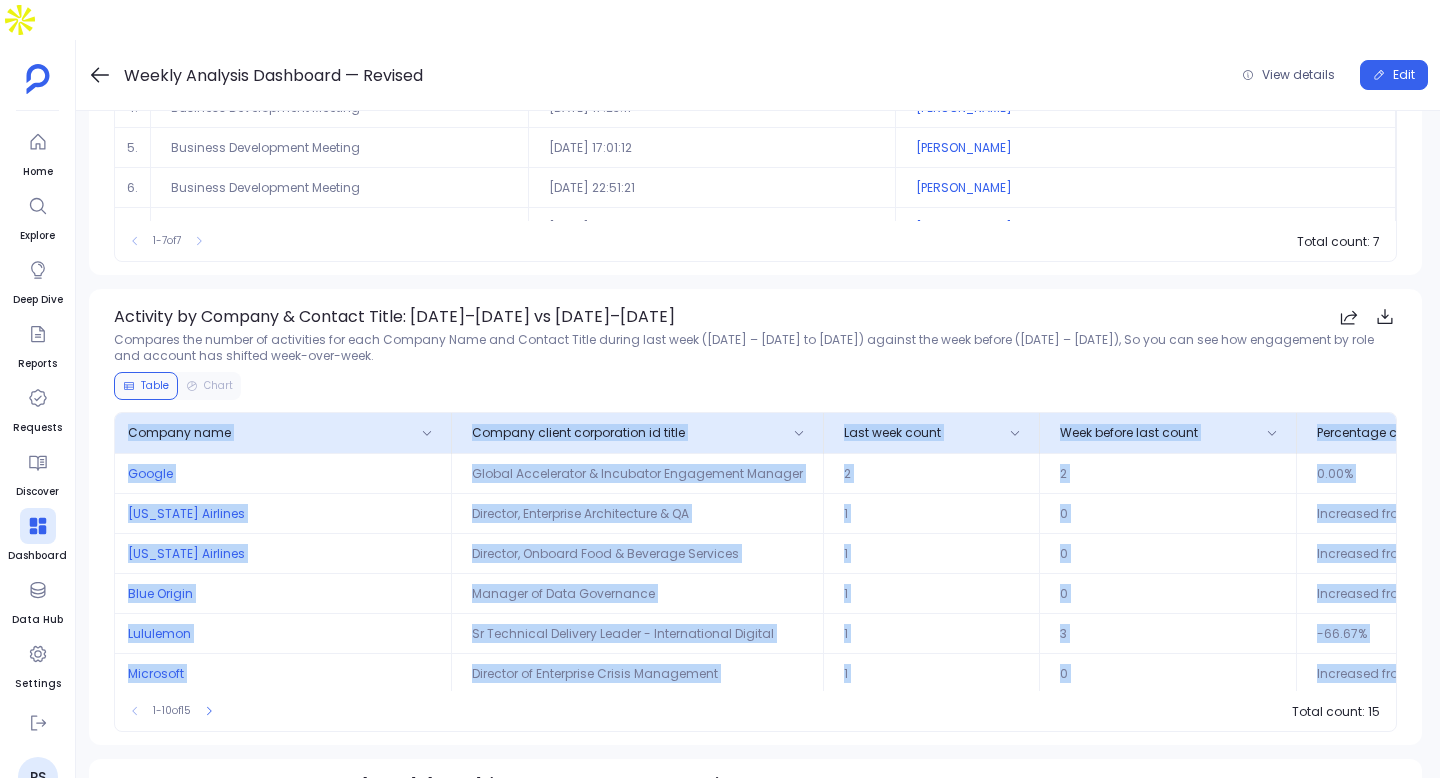 click on "Increased from nil activity" at bounding box center [1417, 673] 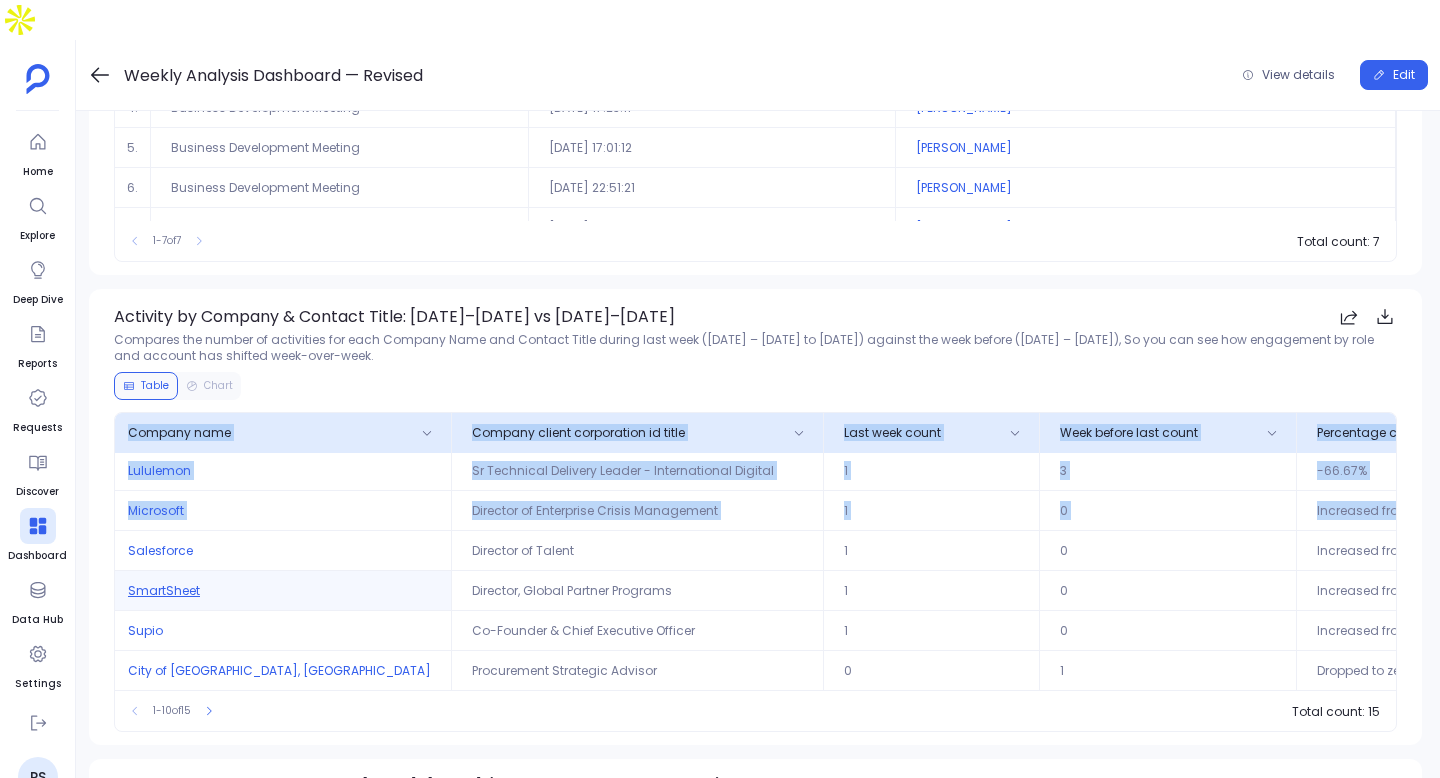scroll, scrollTop: 3137, scrollLeft: 0, axis: vertical 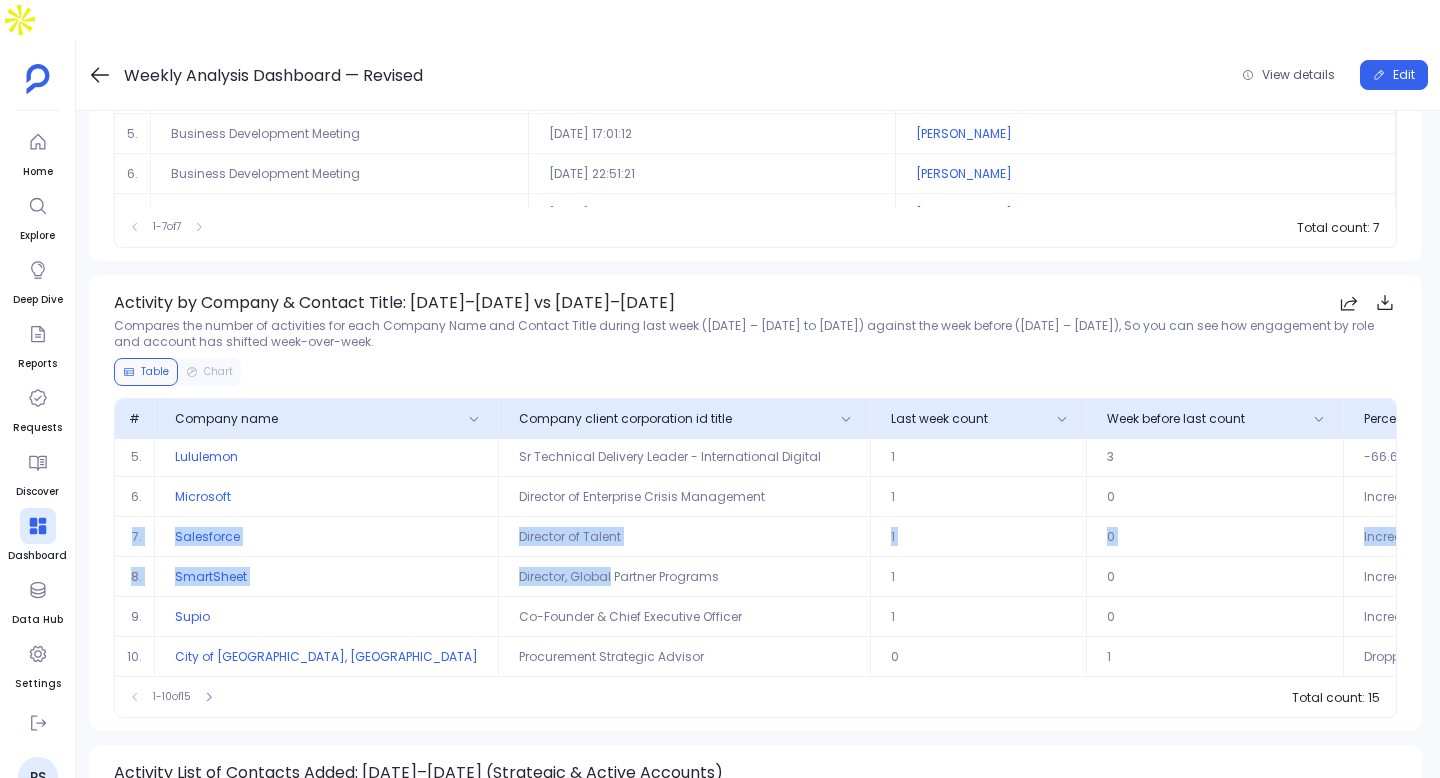 drag, startPoint x: 130, startPoint y: 491, endPoint x: 548, endPoint y: 550, distance: 422.14334 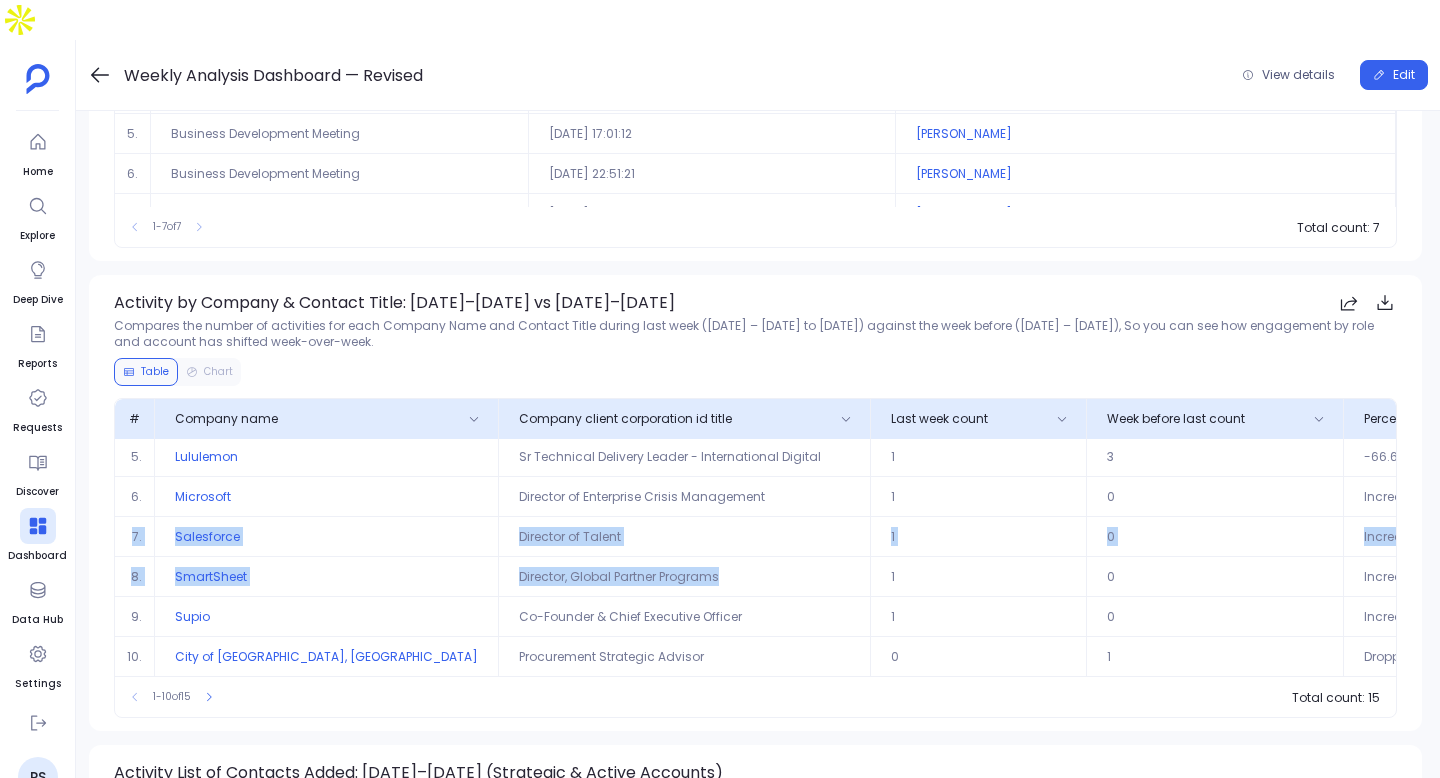scroll, scrollTop: 167, scrollLeft: 47, axis: both 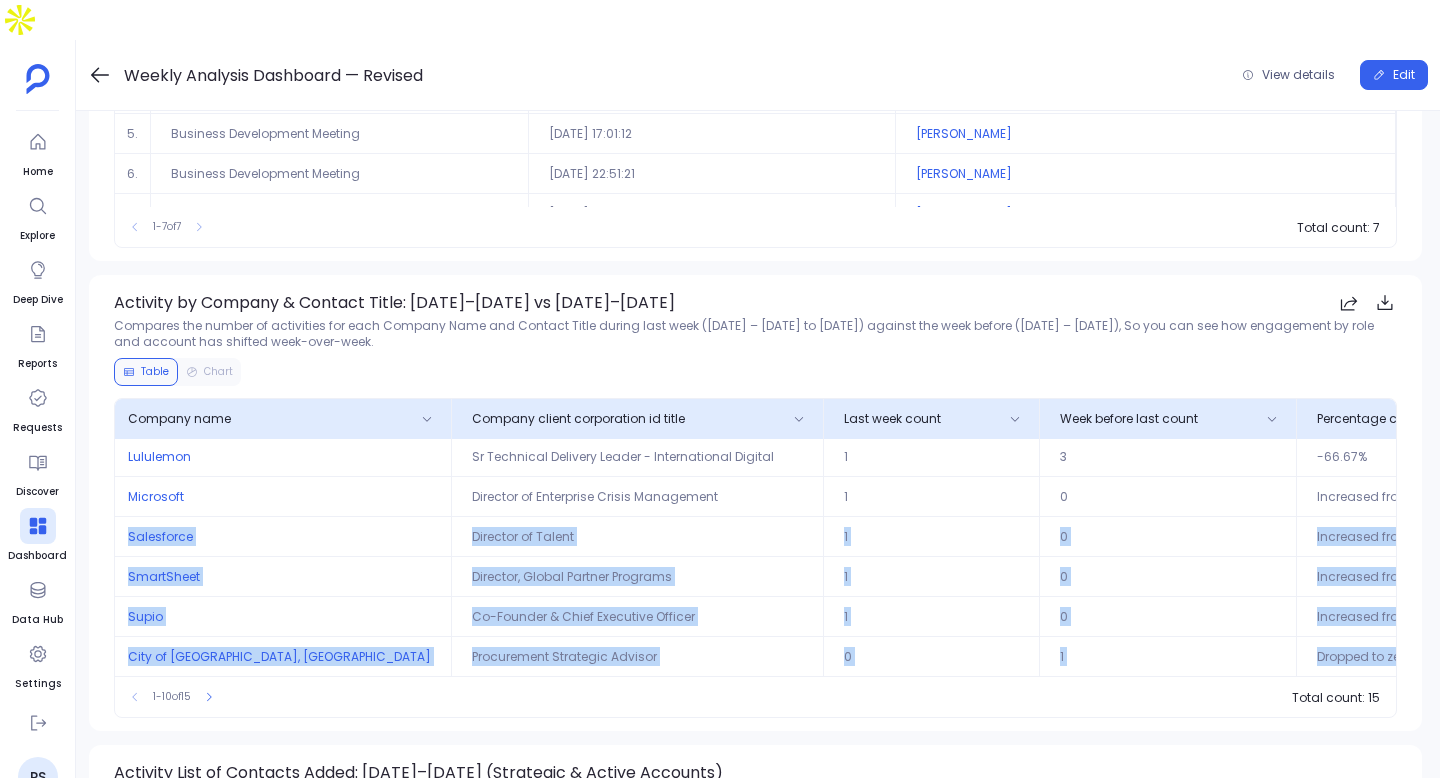 click on "Dropped to zero" at bounding box center [1417, 656] 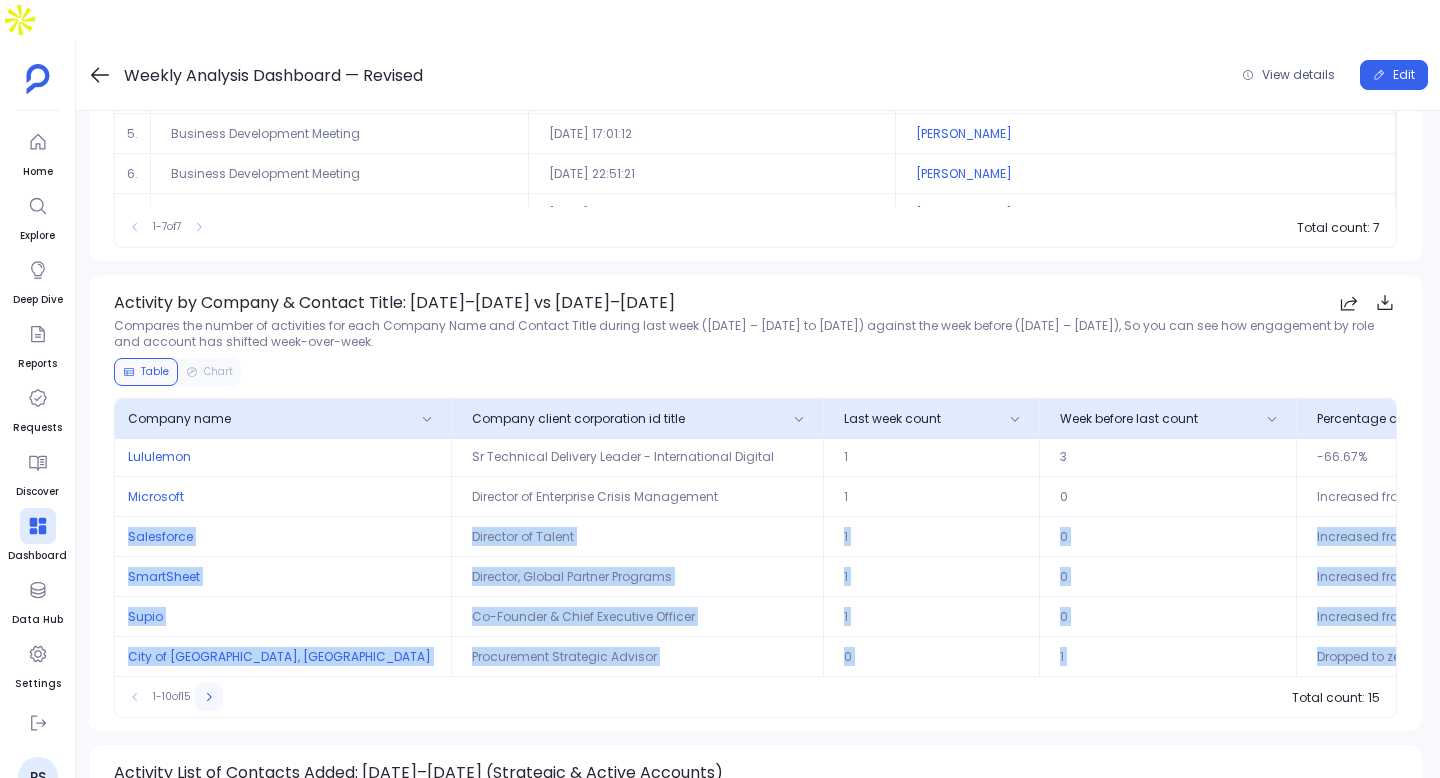 click at bounding box center [209, 697] 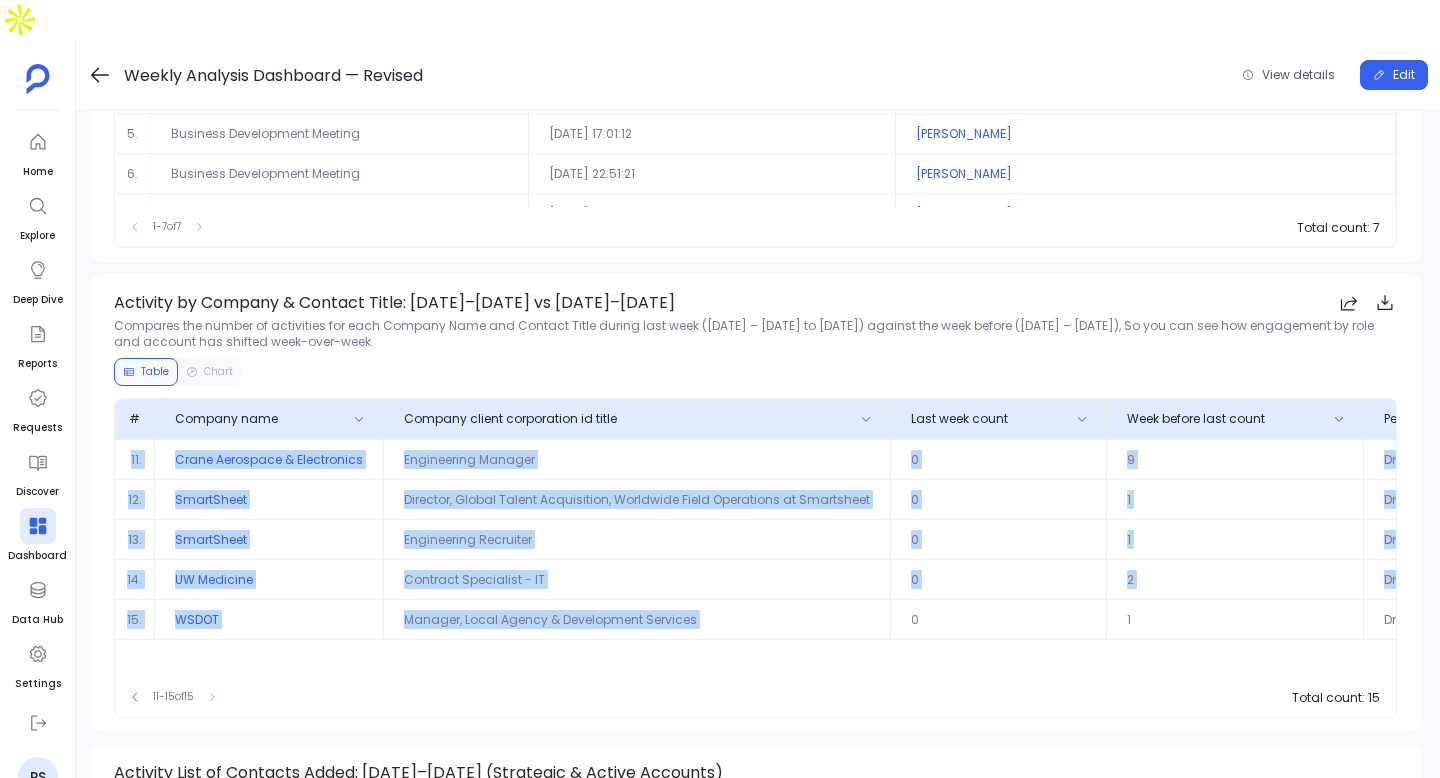 drag, startPoint x: 130, startPoint y: 419, endPoint x: 936, endPoint y: 570, distance: 820.0226 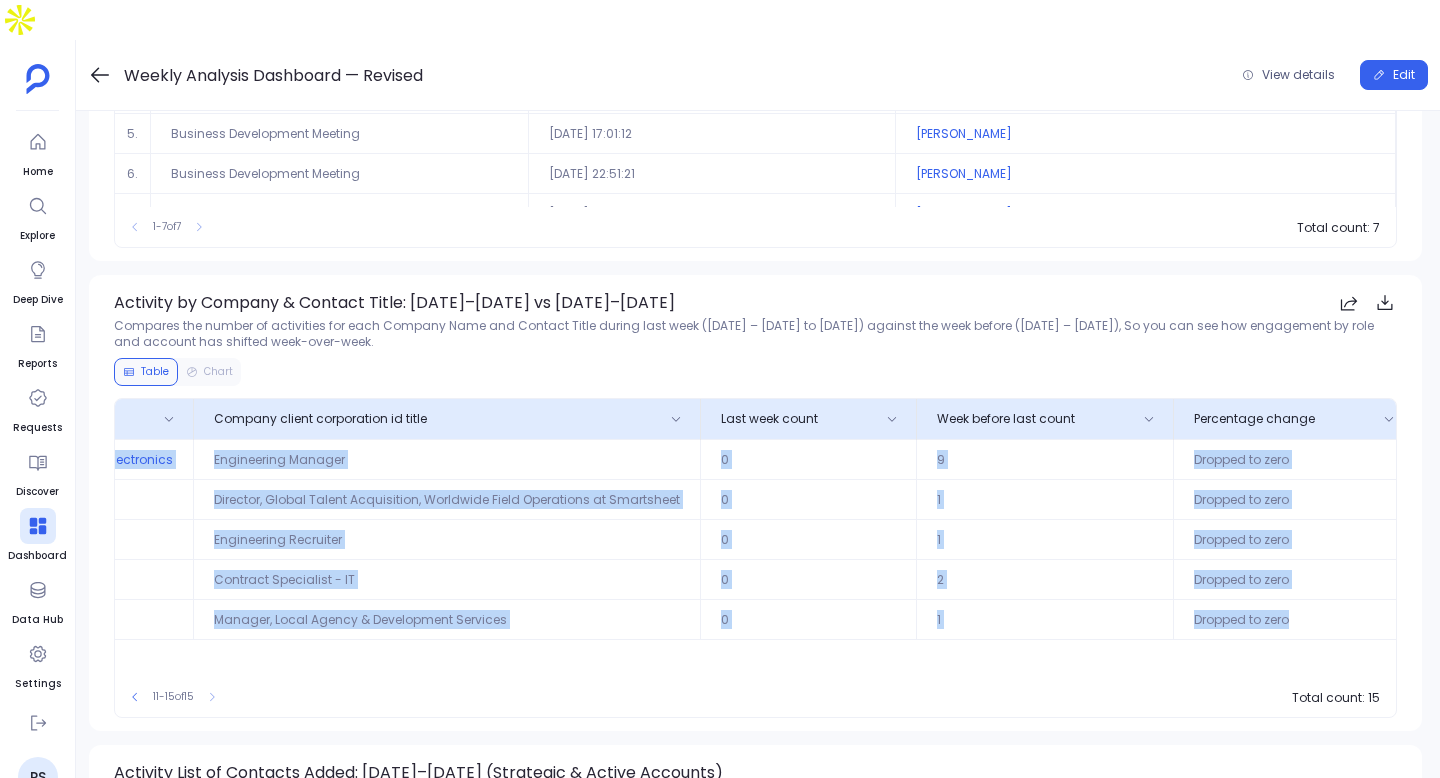 click on "Dropped to zero" at bounding box center [1294, 619] 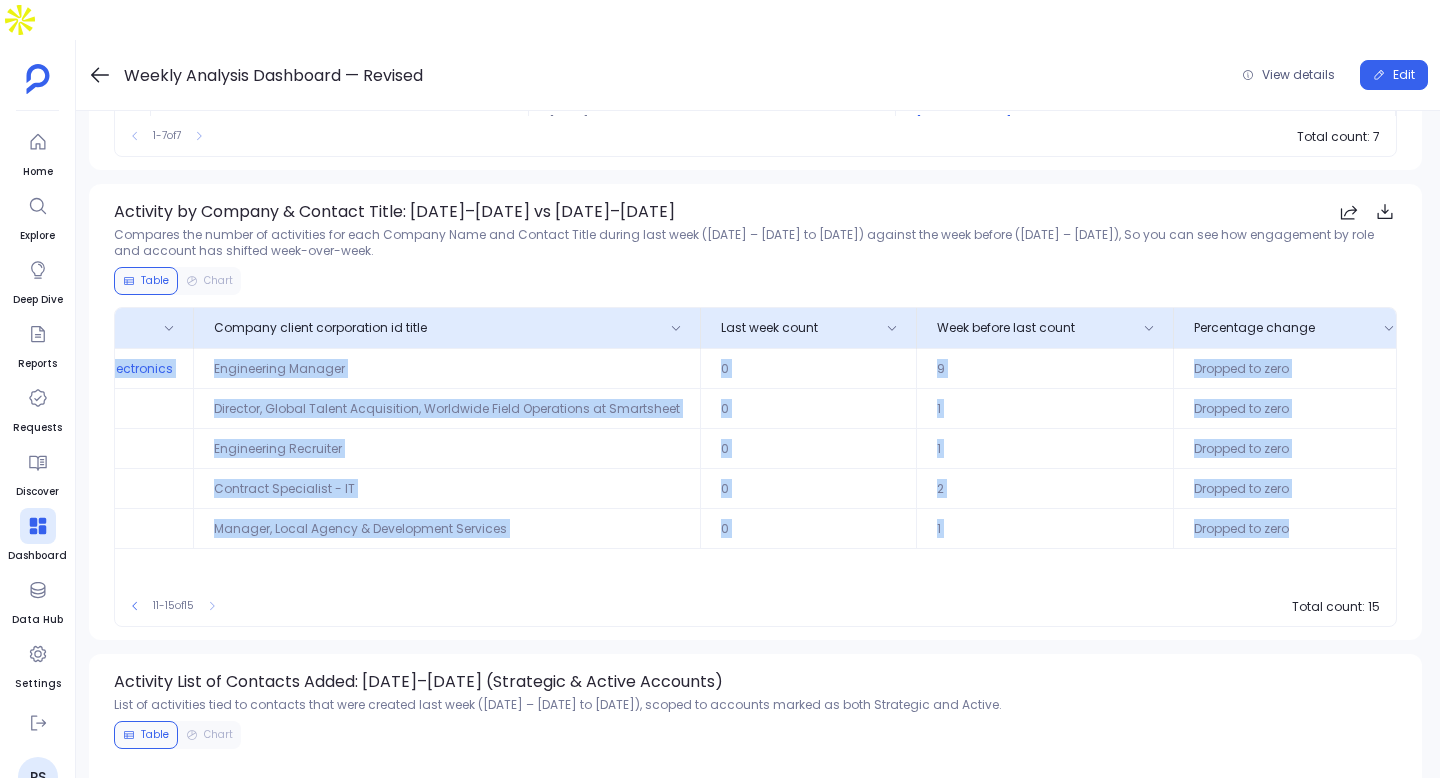 scroll, scrollTop: 3155, scrollLeft: 0, axis: vertical 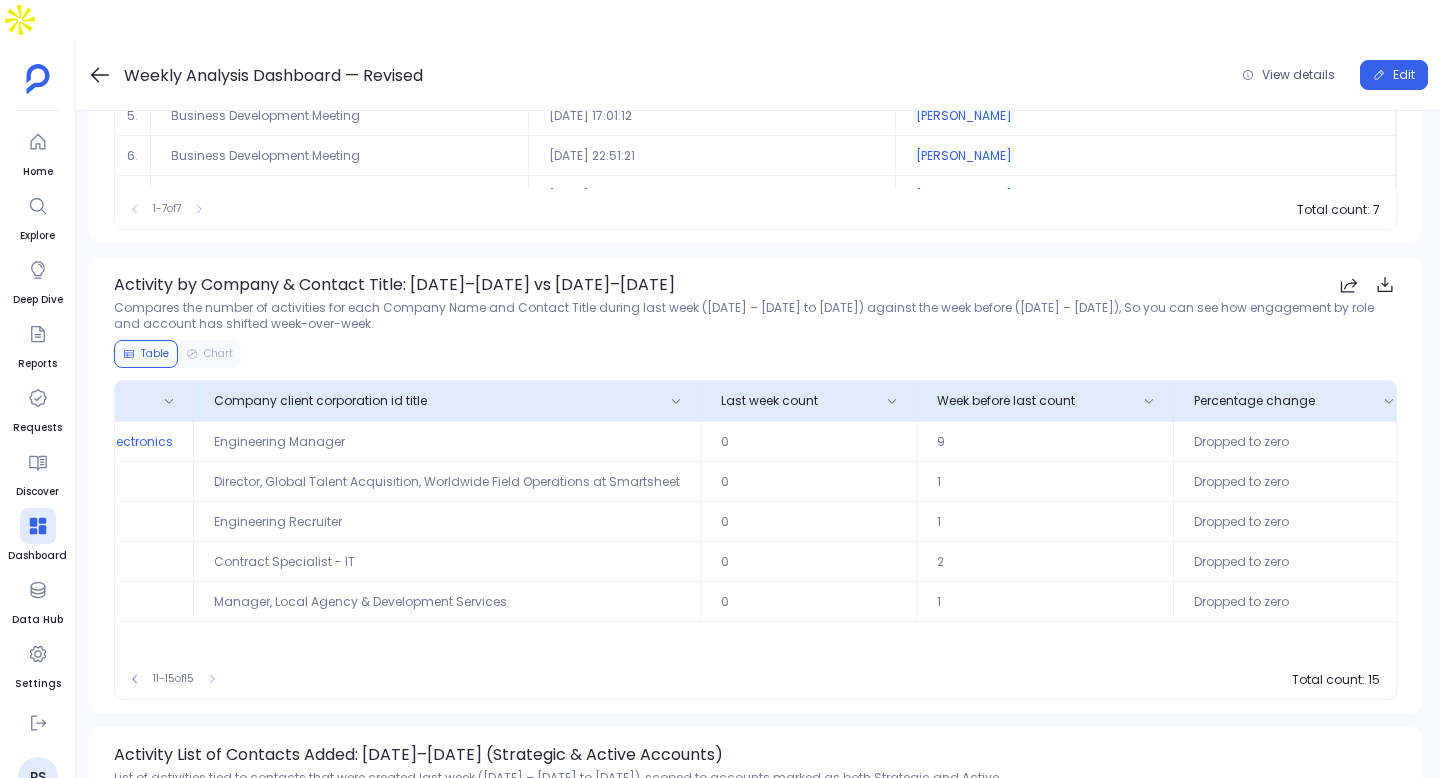 click on "9" at bounding box center (1254, -2849) 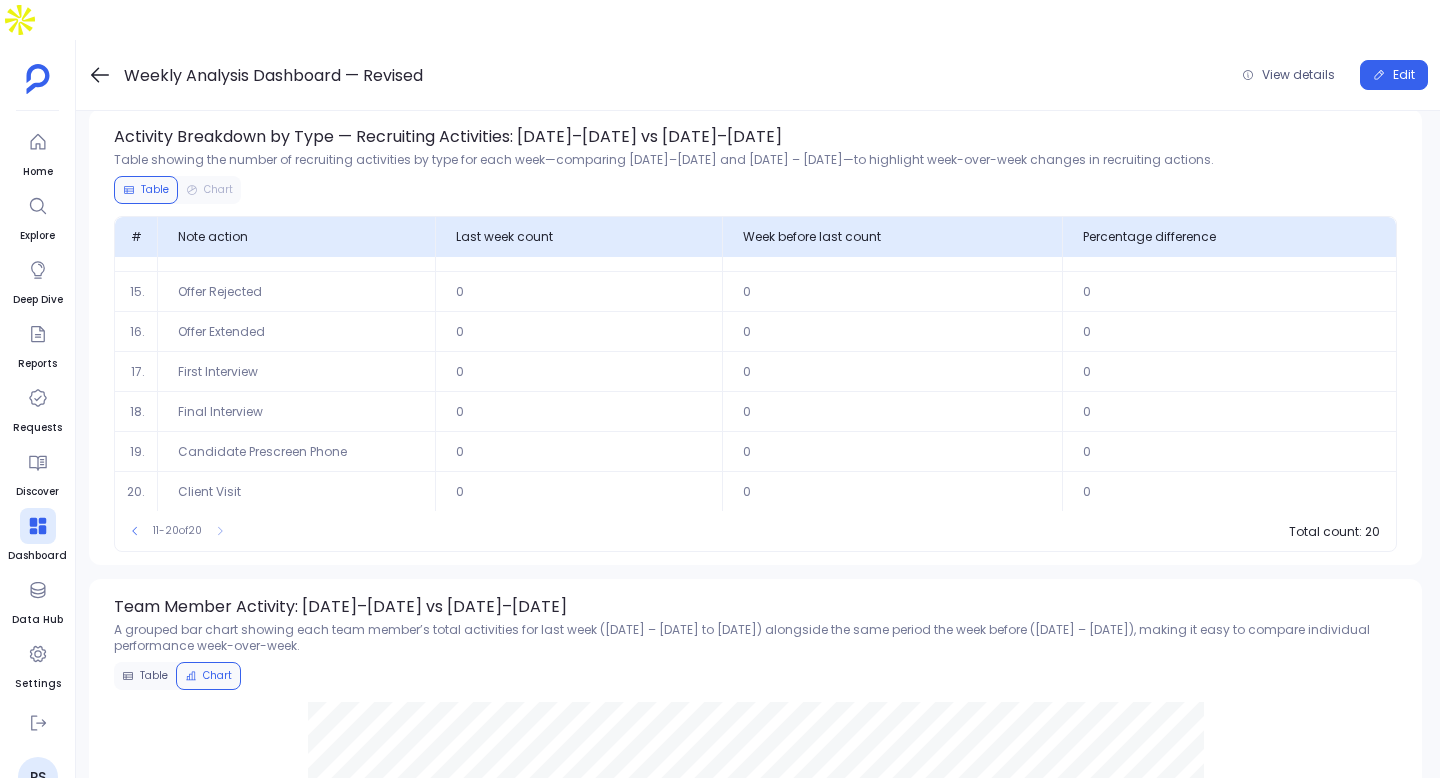 scroll, scrollTop: 1736, scrollLeft: 0, axis: vertical 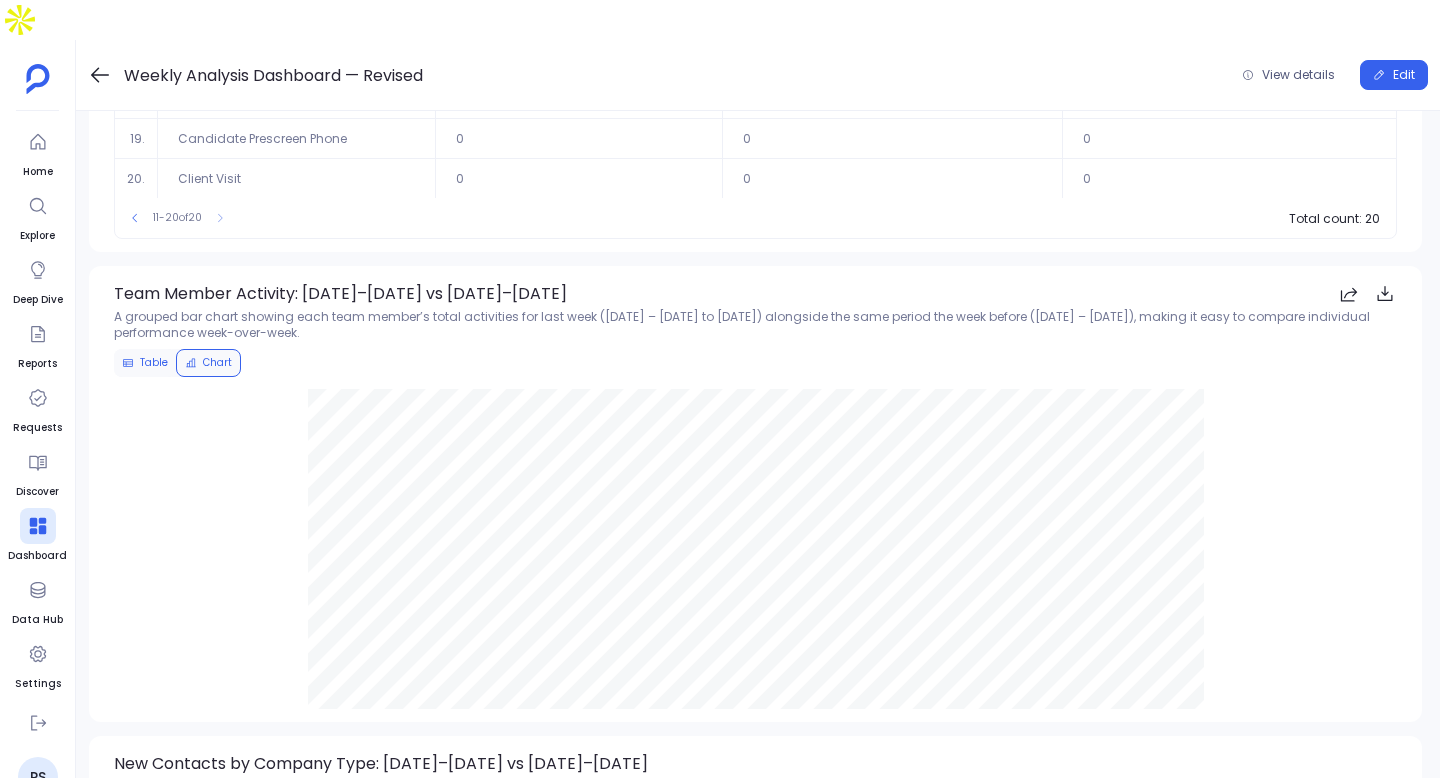 click on "Table" at bounding box center (145, 363) 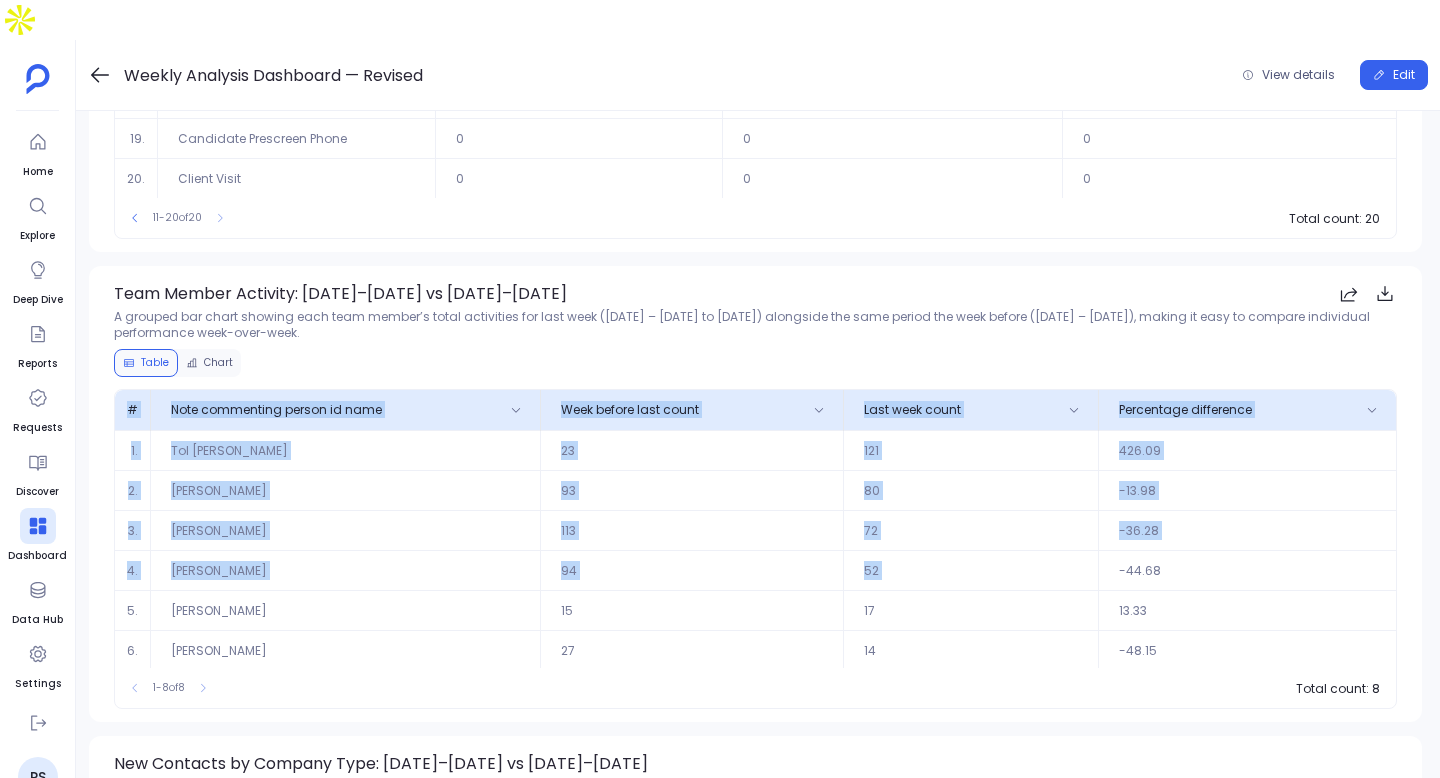 drag, startPoint x: 124, startPoint y: 367, endPoint x: 1106, endPoint y: 521, distance: 994.002 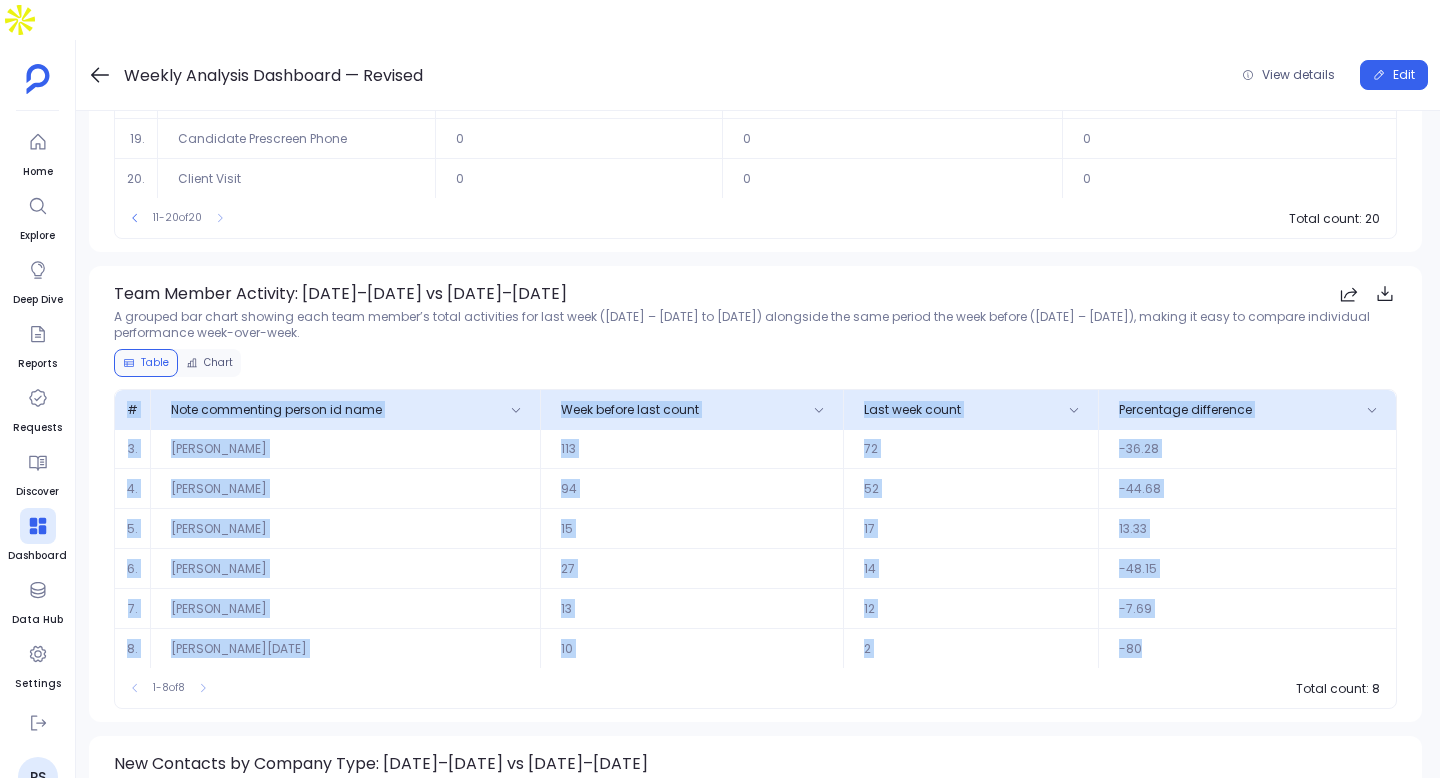click on "-80" at bounding box center (1229, 98) 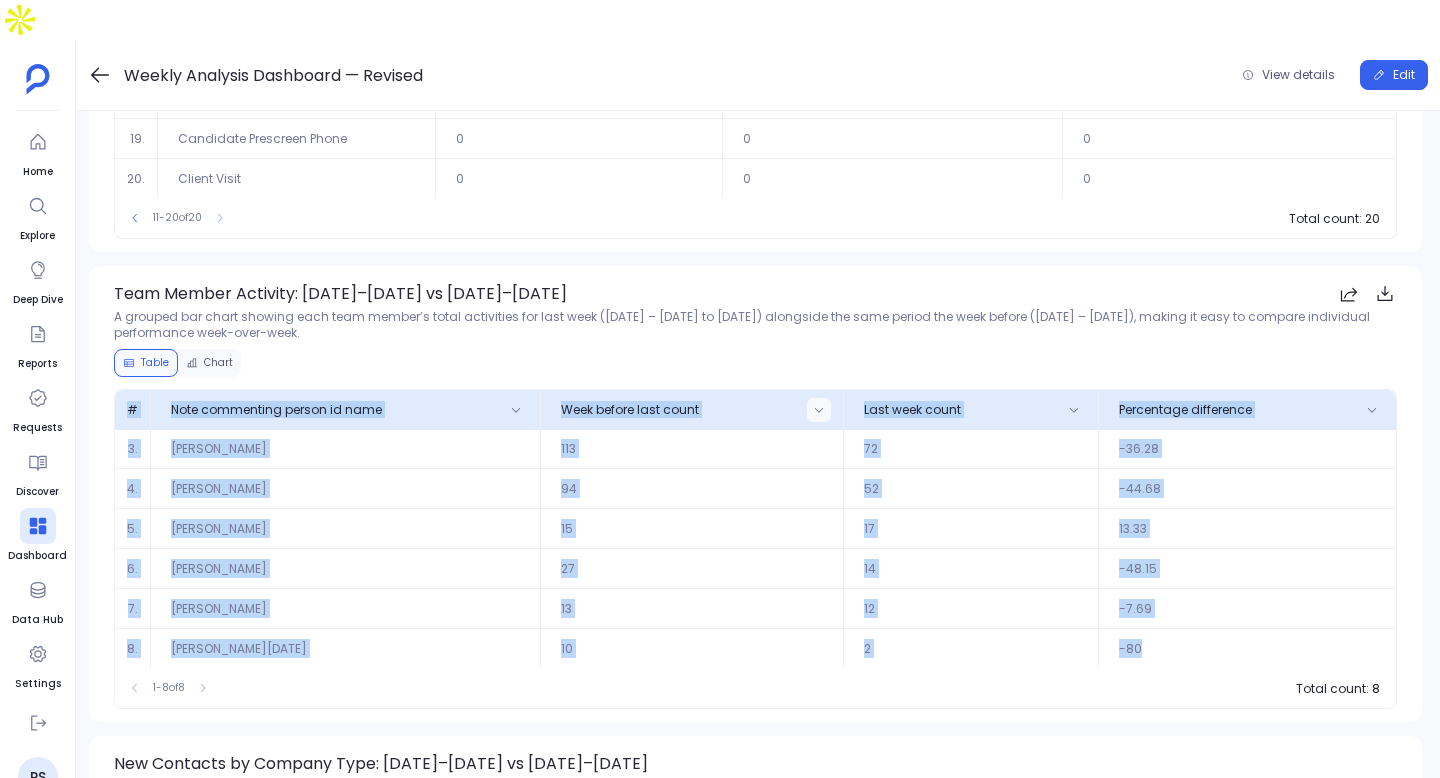 scroll, scrollTop: 0, scrollLeft: 0, axis: both 